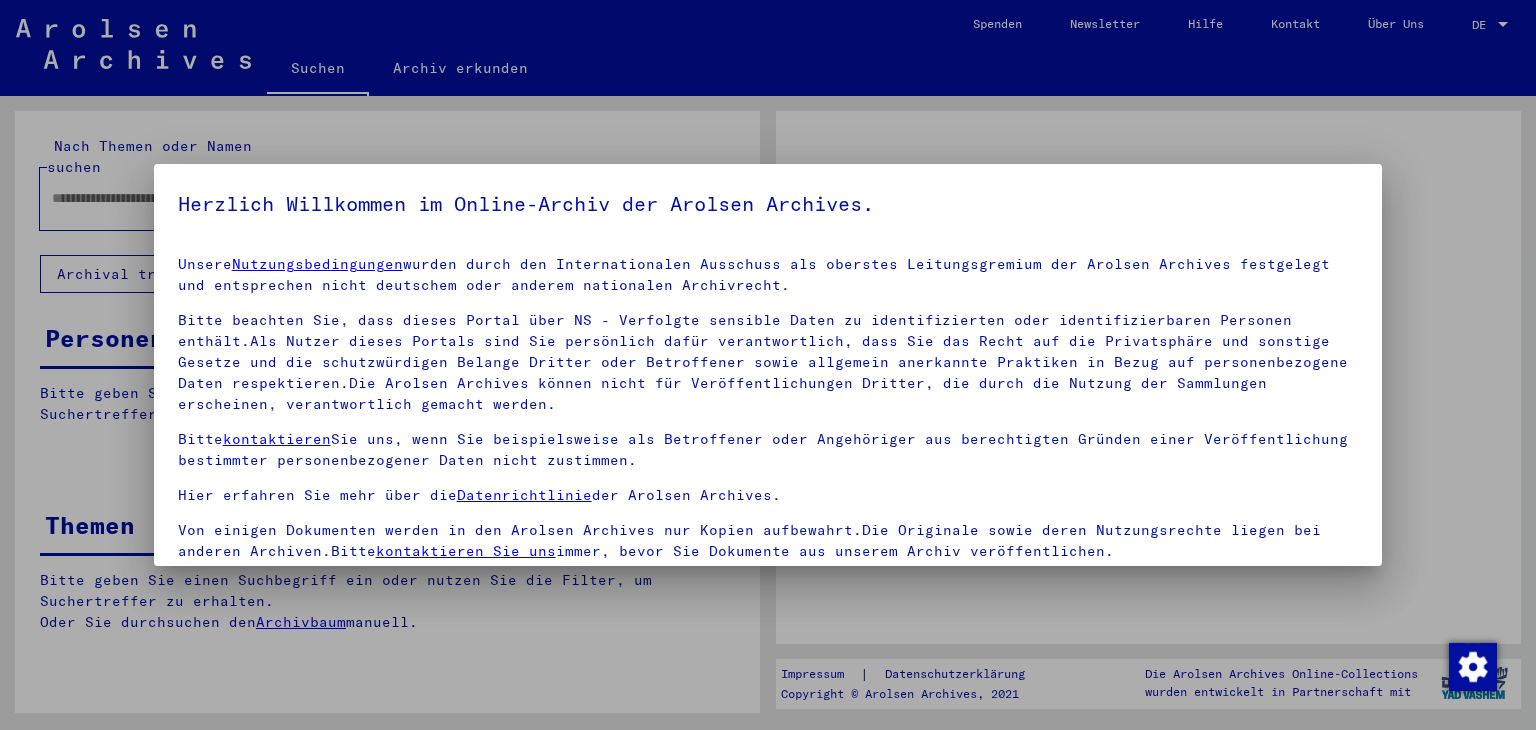 scroll, scrollTop: 0, scrollLeft: 0, axis: both 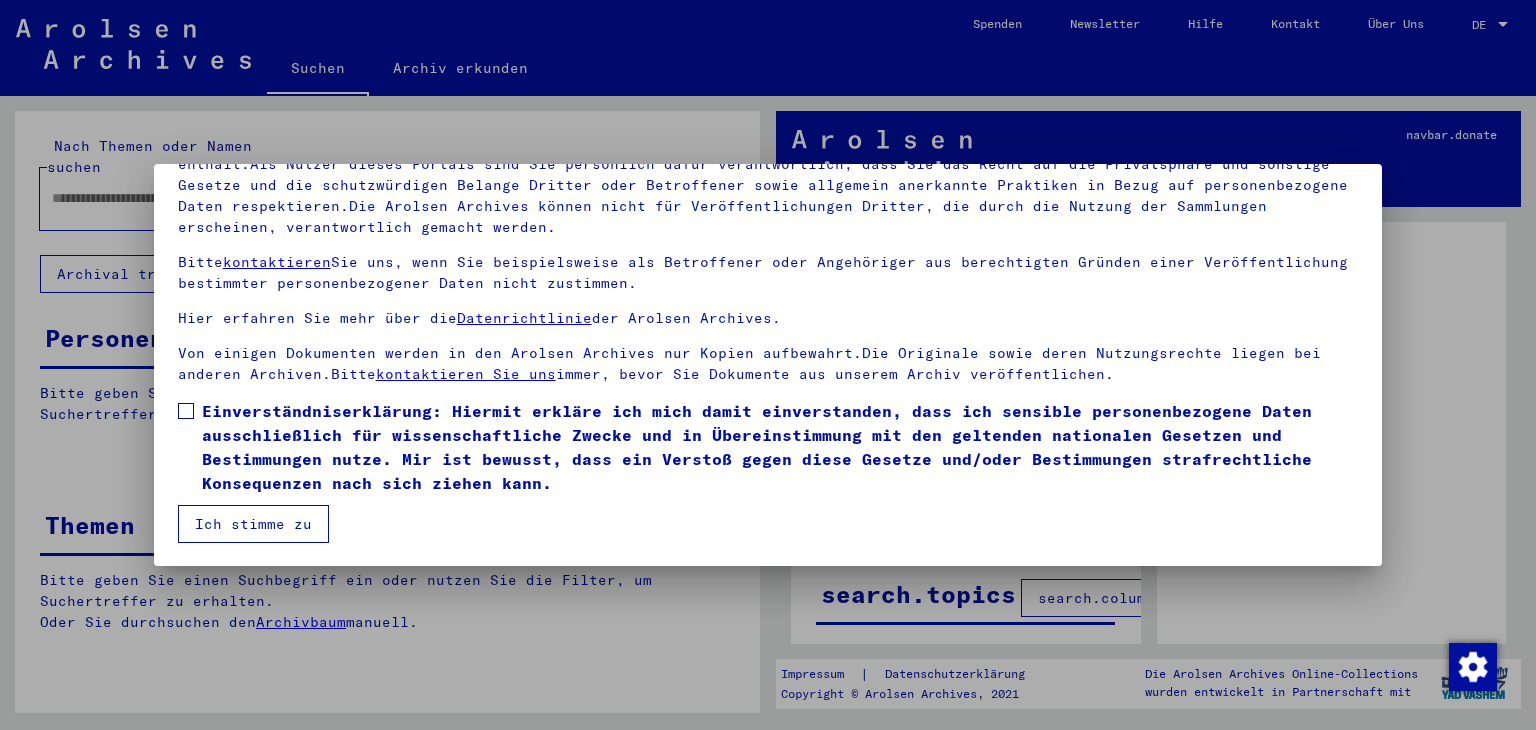 drag, startPoint x: 188, startPoint y: 420, endPoint x: 228, endPoint y: 513, distance: 101.23734 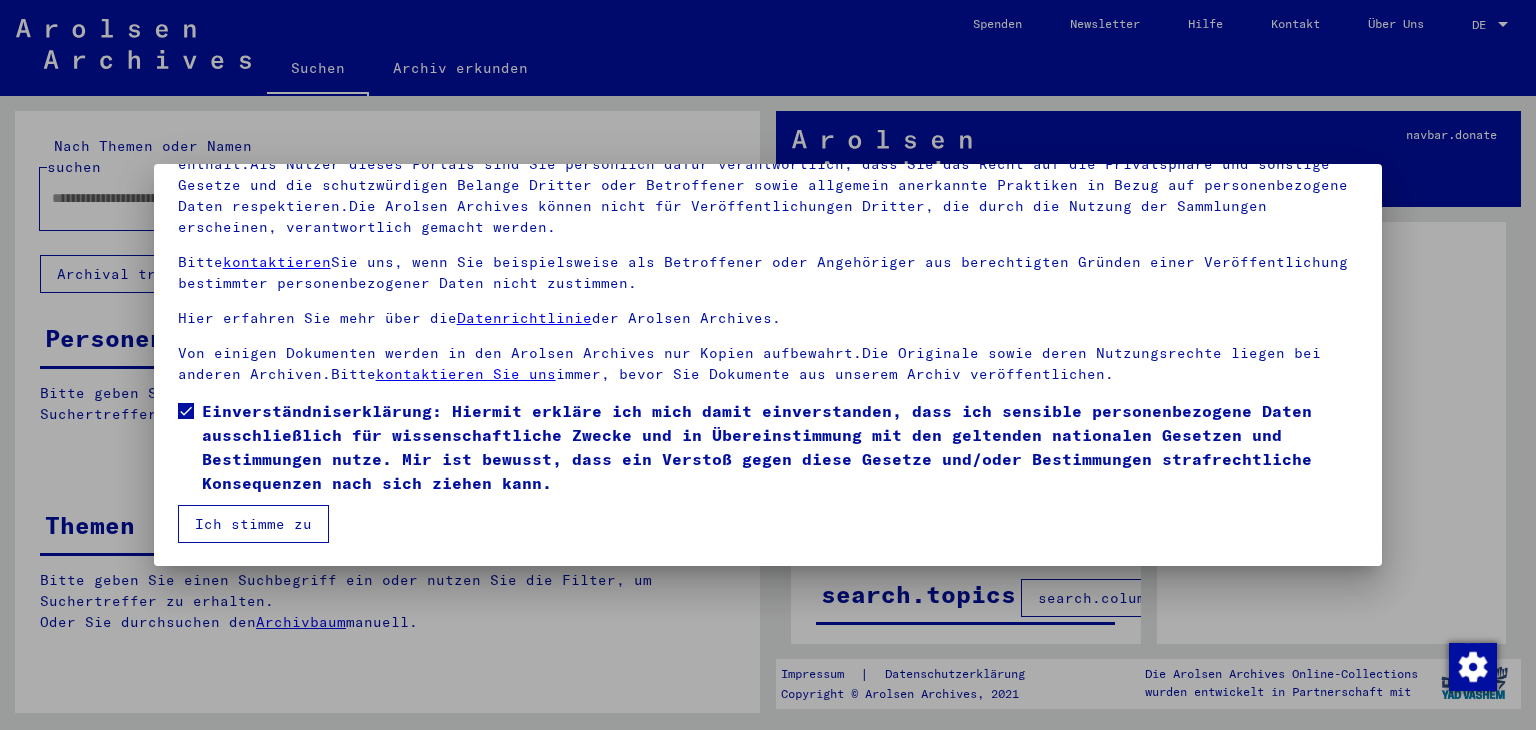 click on "Herzlich Willkommen im Online-Archiv der Arolsen Archives.  Unsere  Nutzungsbedingungen  wurden durch den Internationalen Ausschuss als oberstes Leitungsgremium der Arolsen Archives festgelegt und entsprechen nicht deutschem oder anderem nationalen Archivrecht. Bitte beachten Sie, dass dieses Portal über NS - Verfolgte sensible Daten zu identifizierten oder identifizierbaren Personen enthält.Als Nutzer dieses Portals sind Sie persönlich dafür verantwortlich, dass Sie das Recht auf die Privatsphäre und sonstige Gesetze und die schutzwürdigen Belange Dritter oder Betroffener sowie allgemein anerkannte Praktiken in Bezug auf personenbezogene Daten respektieren.Die Arolsen Archives können nicht für Veröffentlichungen Dritter, die durch die Nutzung der Sammlungen erscheinen, verantwortlich gemacht werden. Bitte  kontaktieren  Sie uns, wenn Sie beispielsweise als Betroffener oder Angehöriger aus berechtigten Gründen einer Veröffentlichung bestimmter personenbezogener Daten nicht zustimmen." at bounding box center (768, 365) 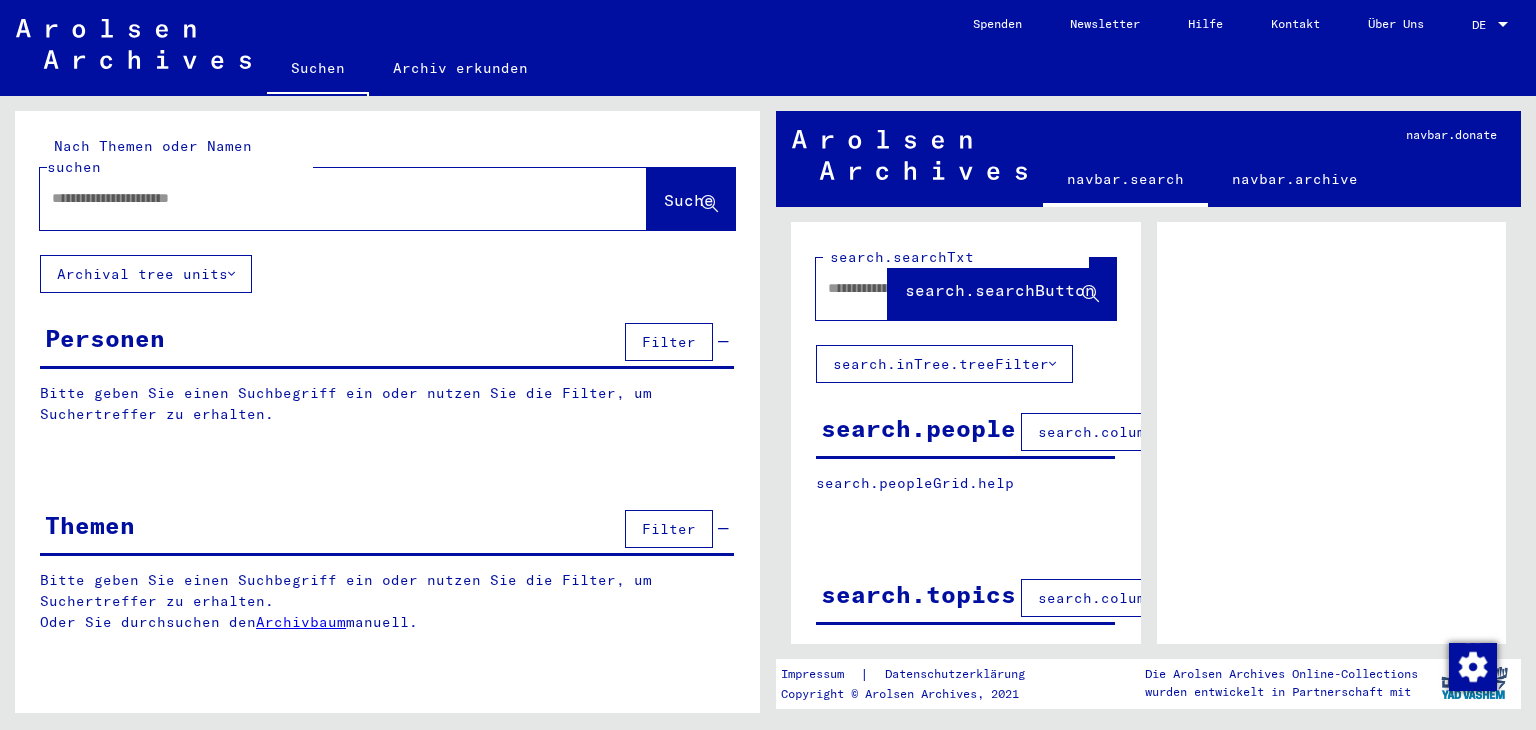 click 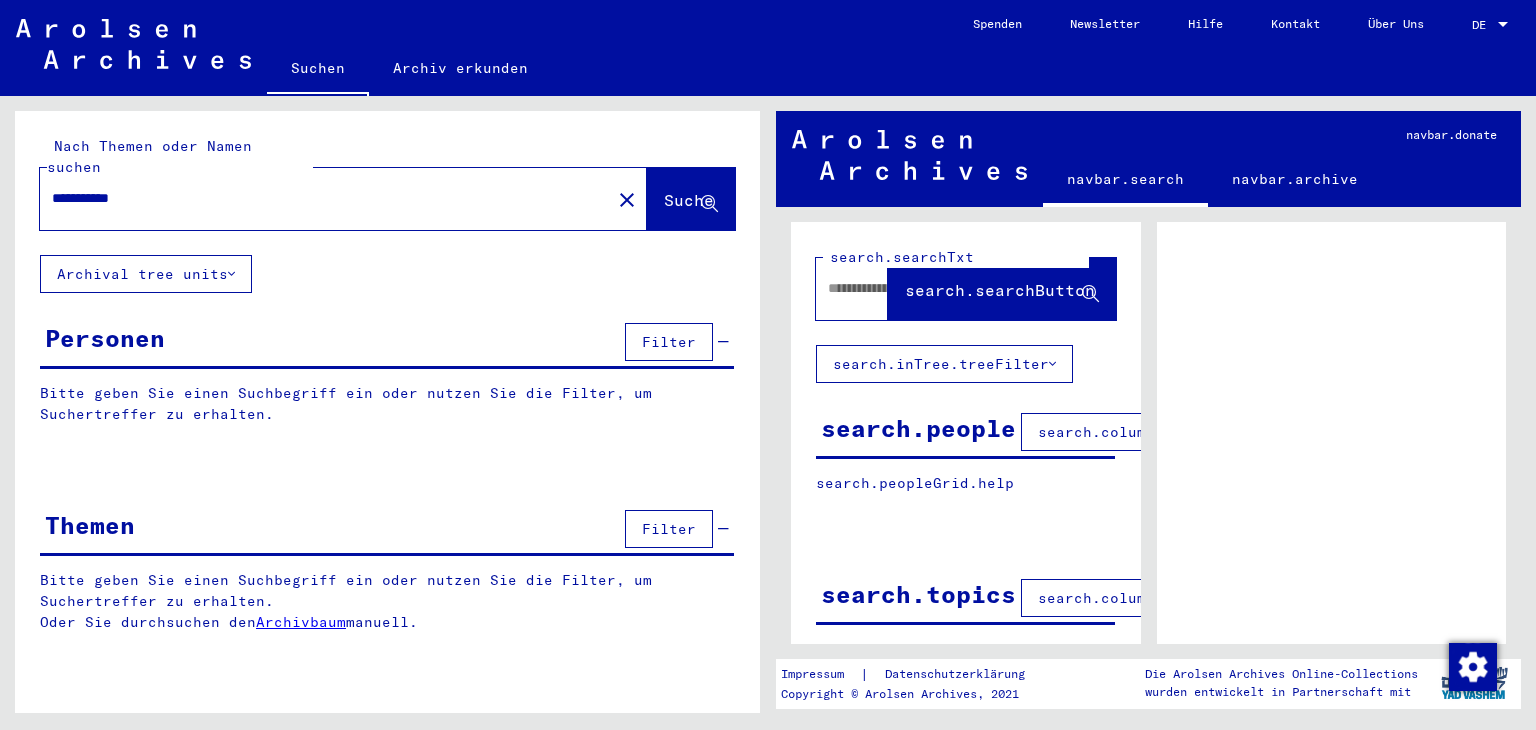 type on "**********" 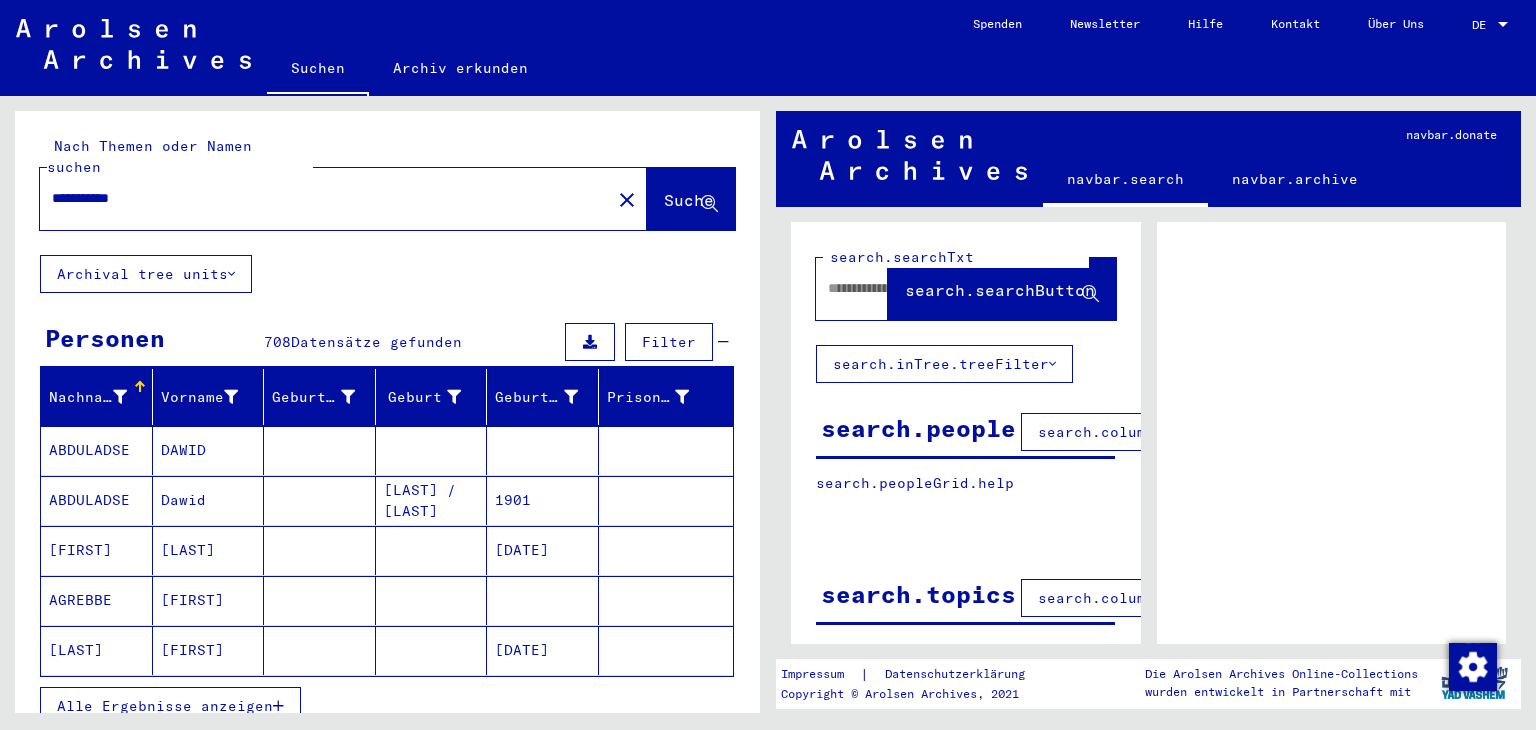 click on "Nachname" at bounding box center (100, 397) 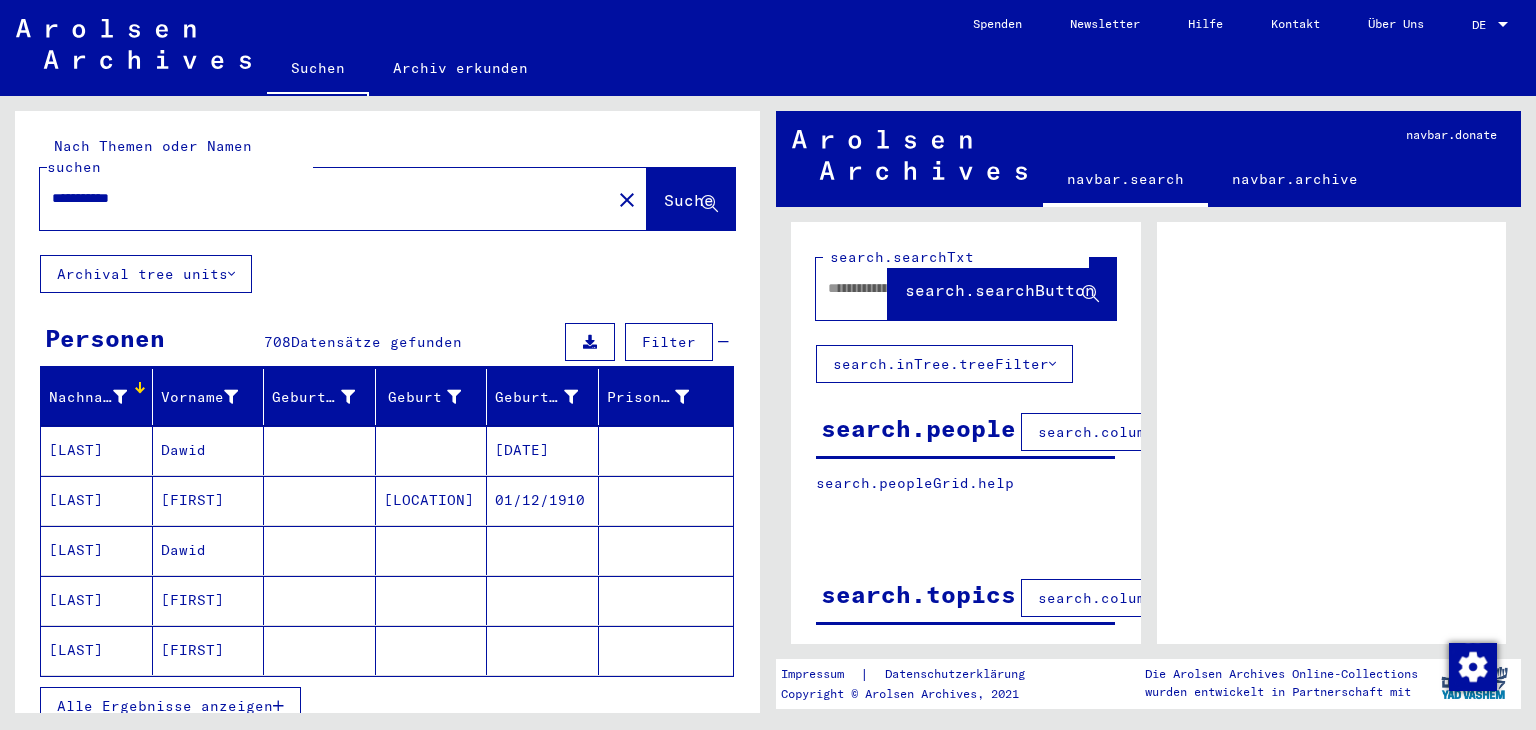 click on "Alle Ergebnisse anzeigen" at bounding box center (165, 706) 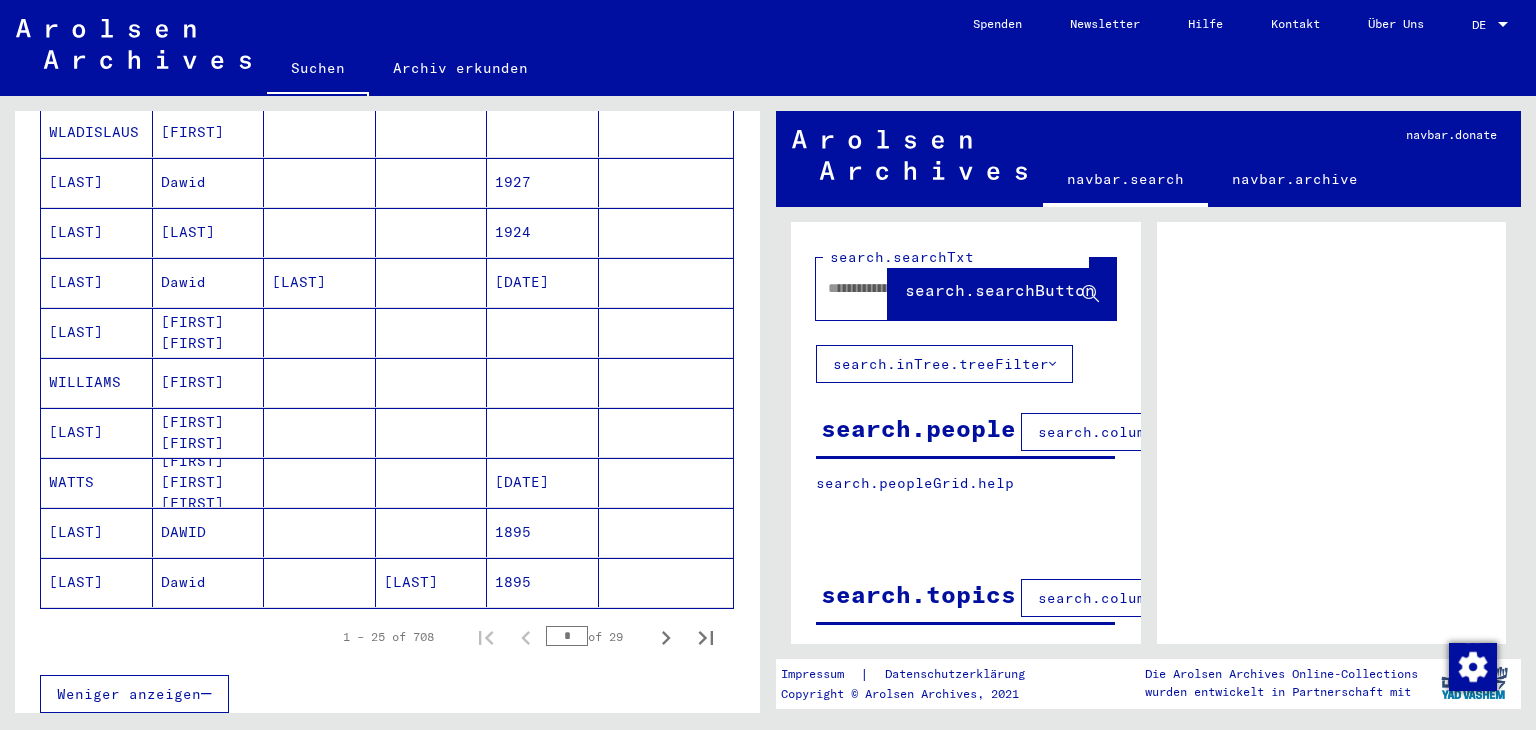 scroll, scrollTop: 1400, scrollLeft: 0, axis: vertical 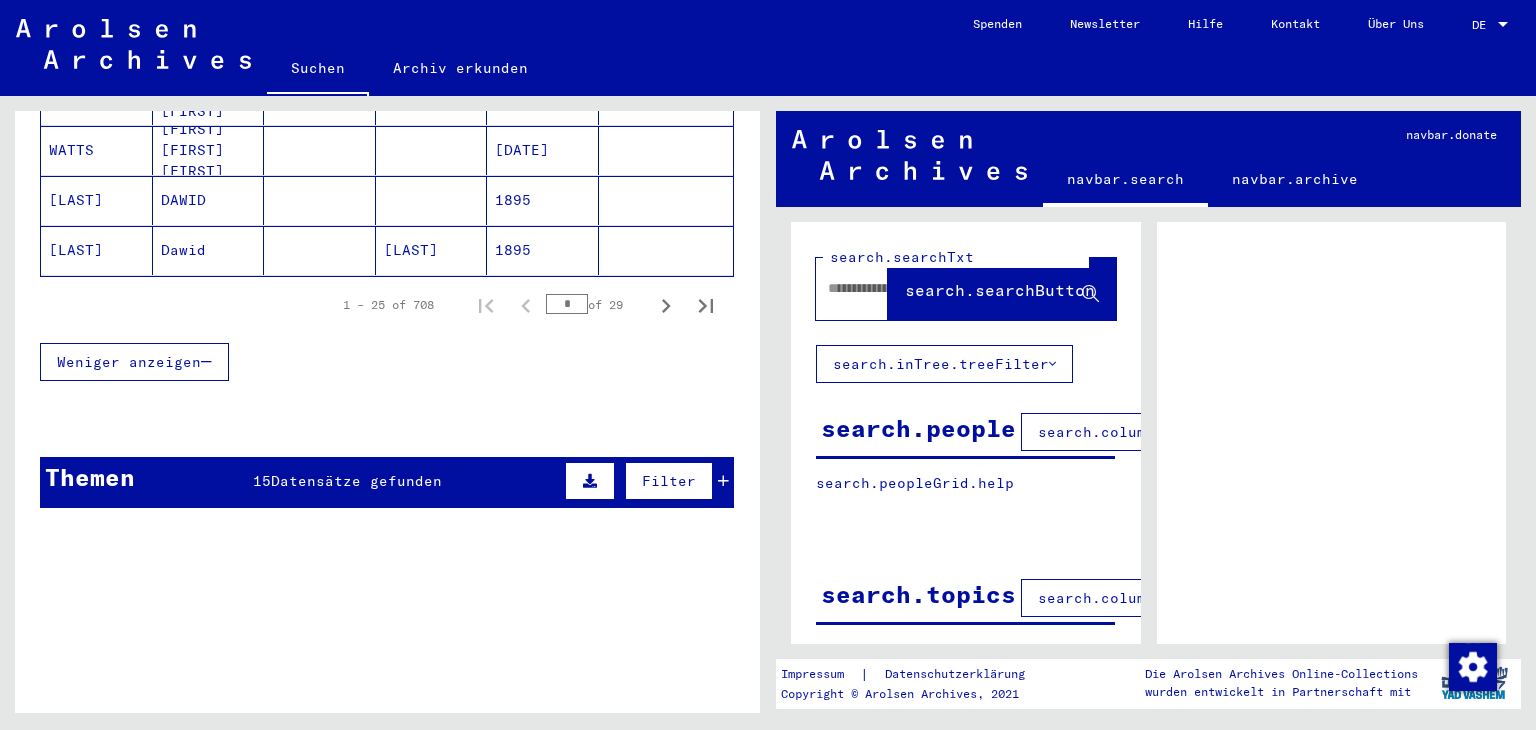 drag, startPoint x: 201, startPoint y: 330, endPoint x: 523, endPoint y: 297, distance: 323.68658 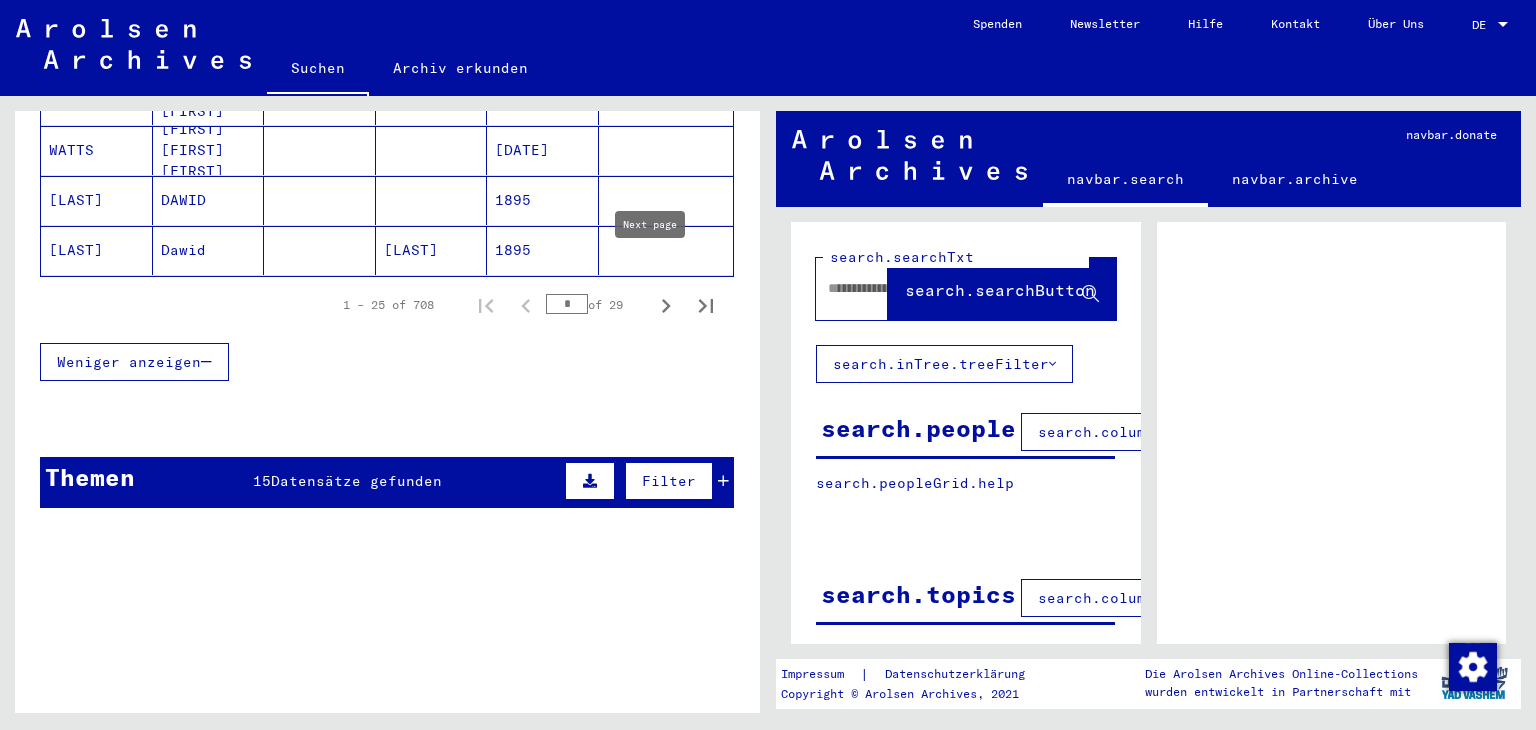 click 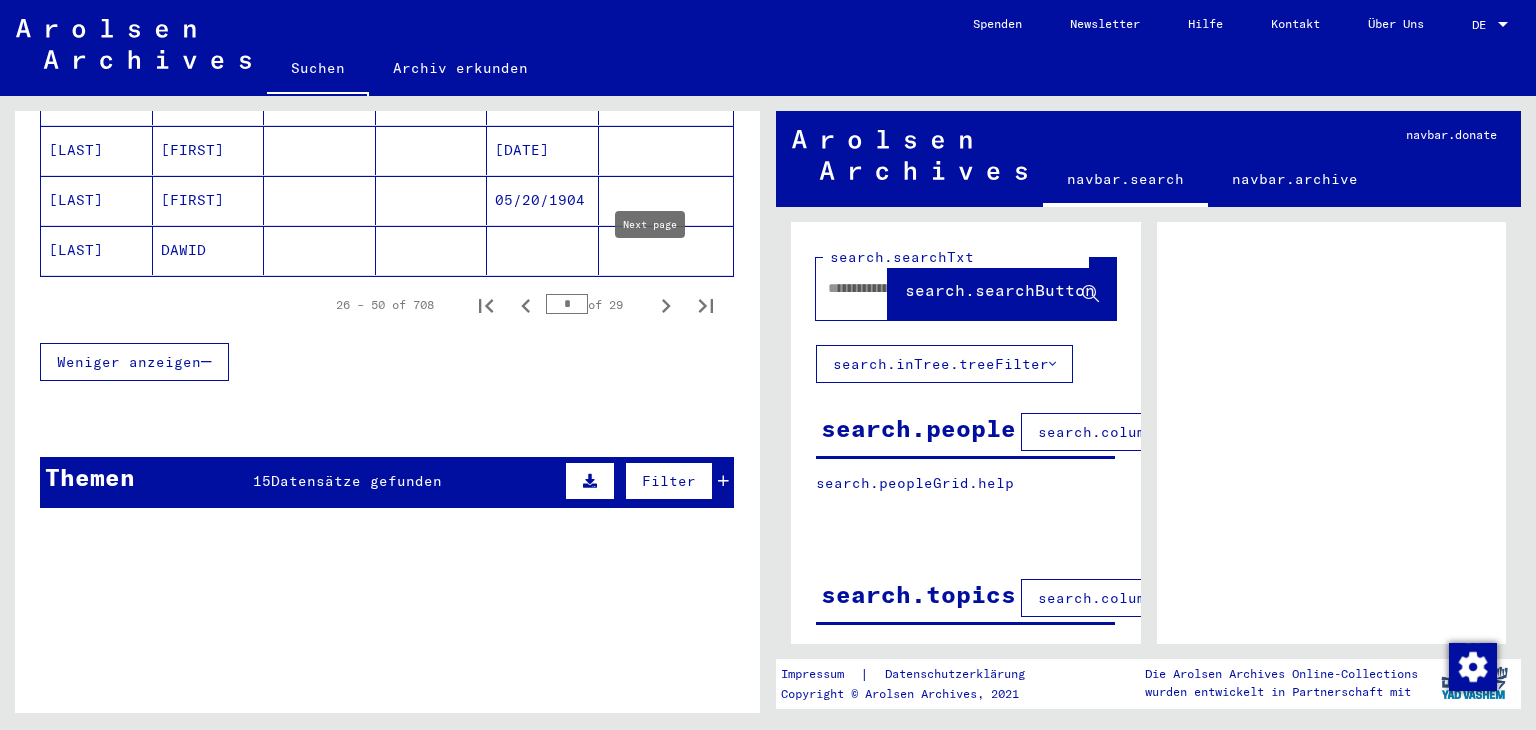click 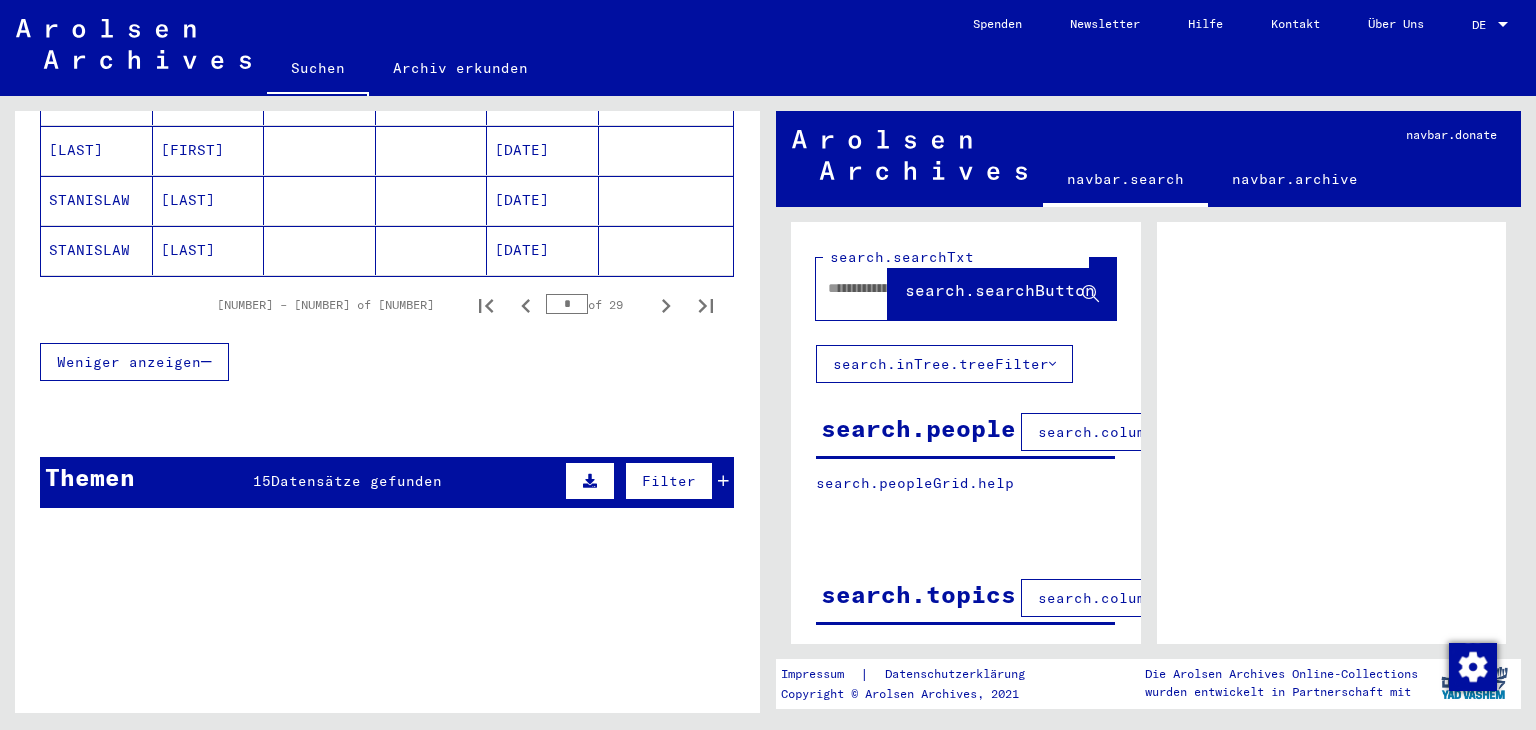 click 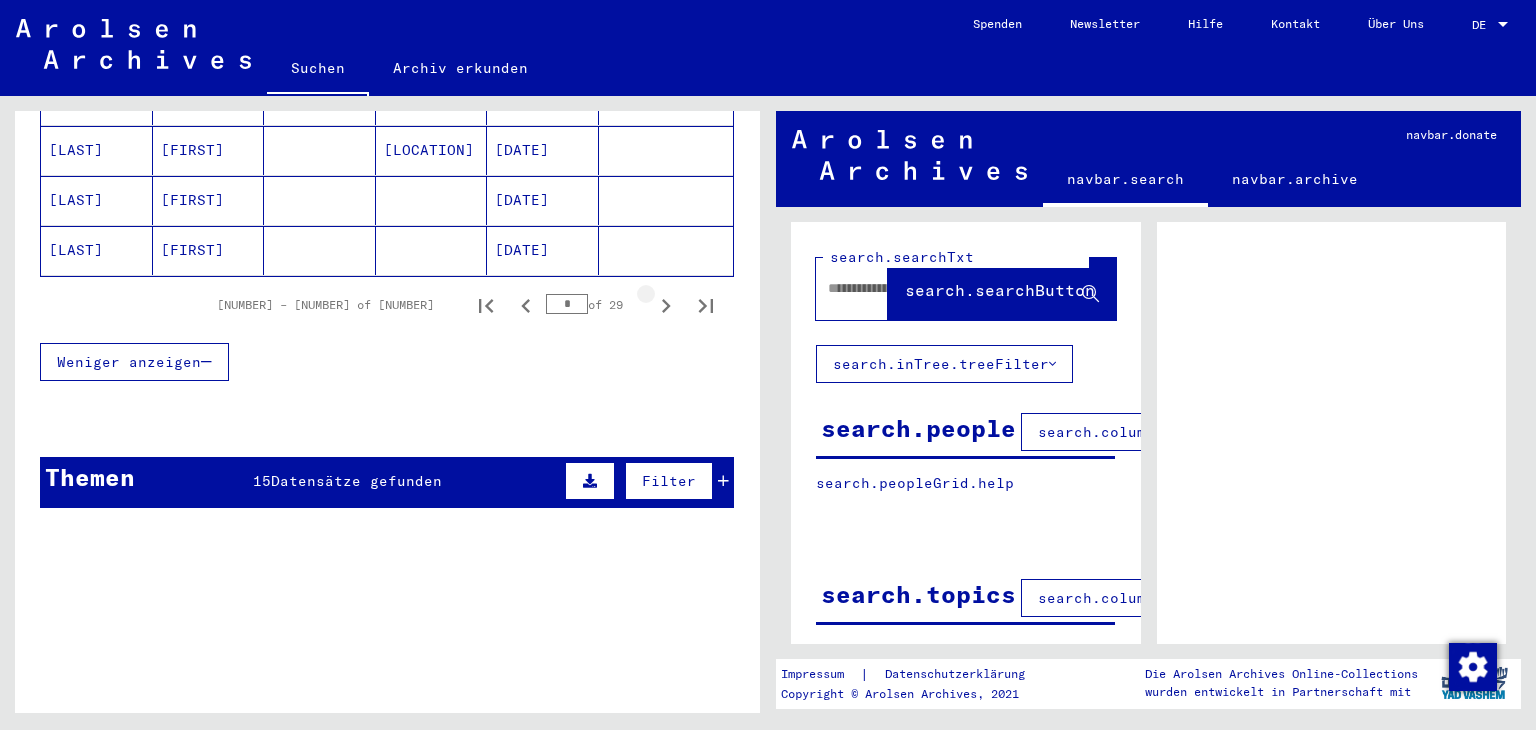 click 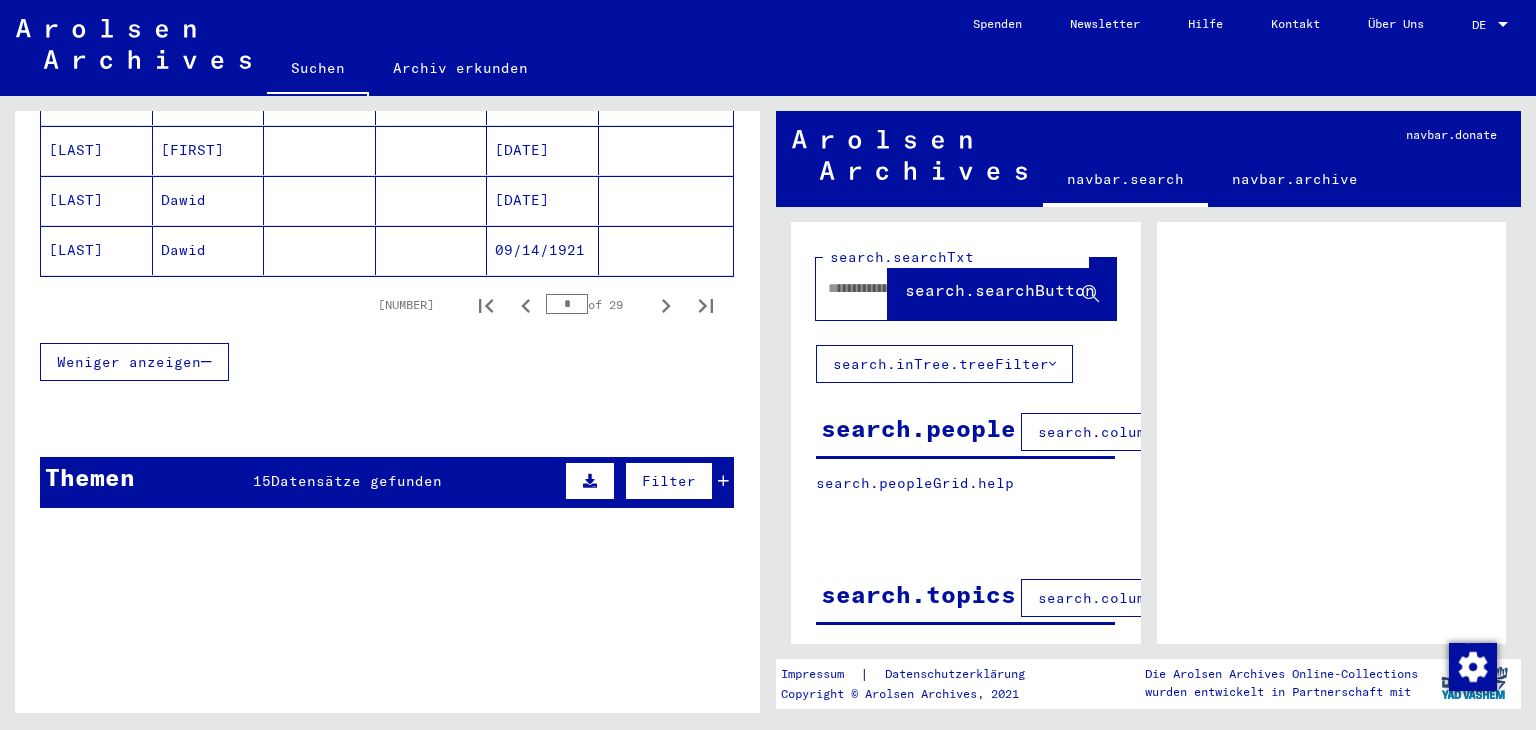 click 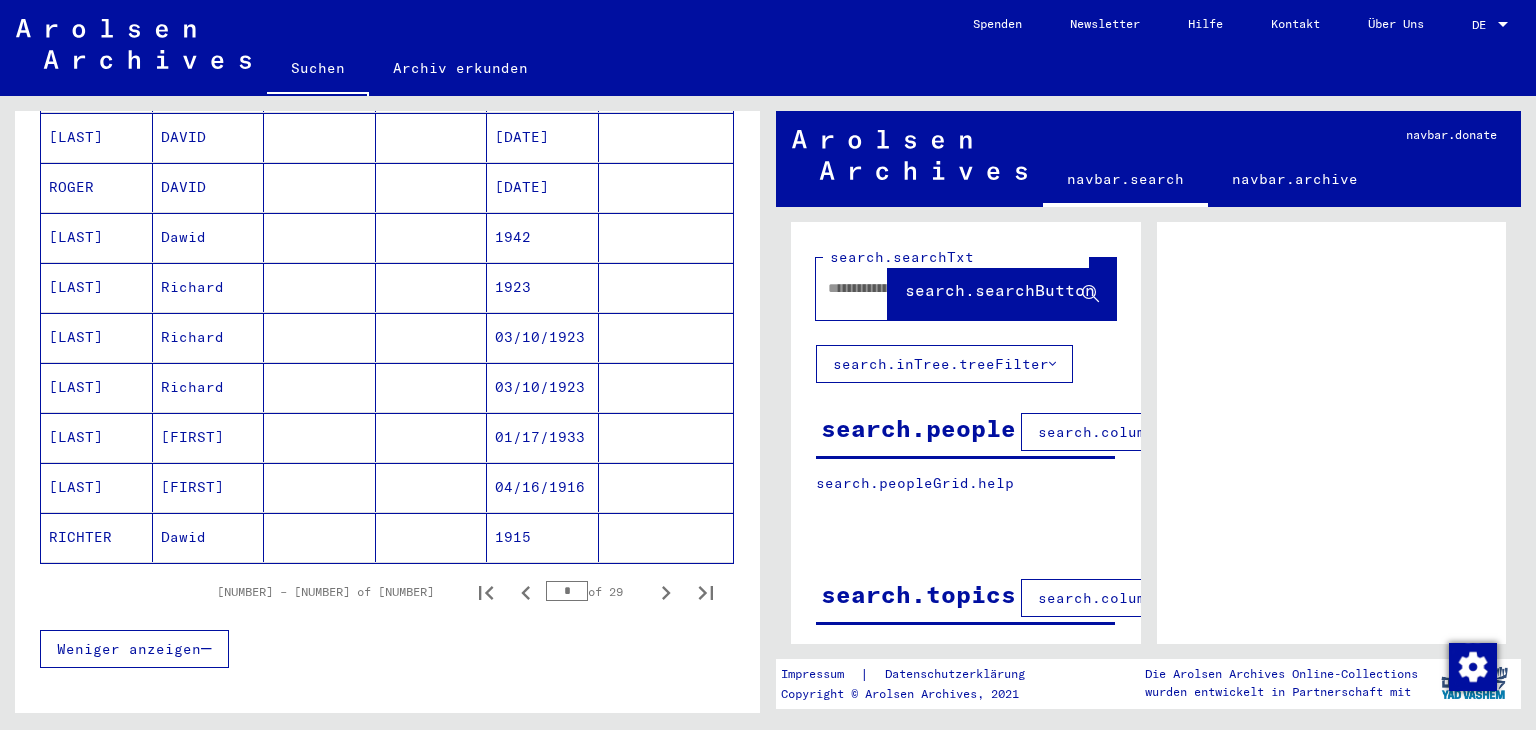 scroll, scrollTop: 1200, scrollLeft: 0, axis: vertical 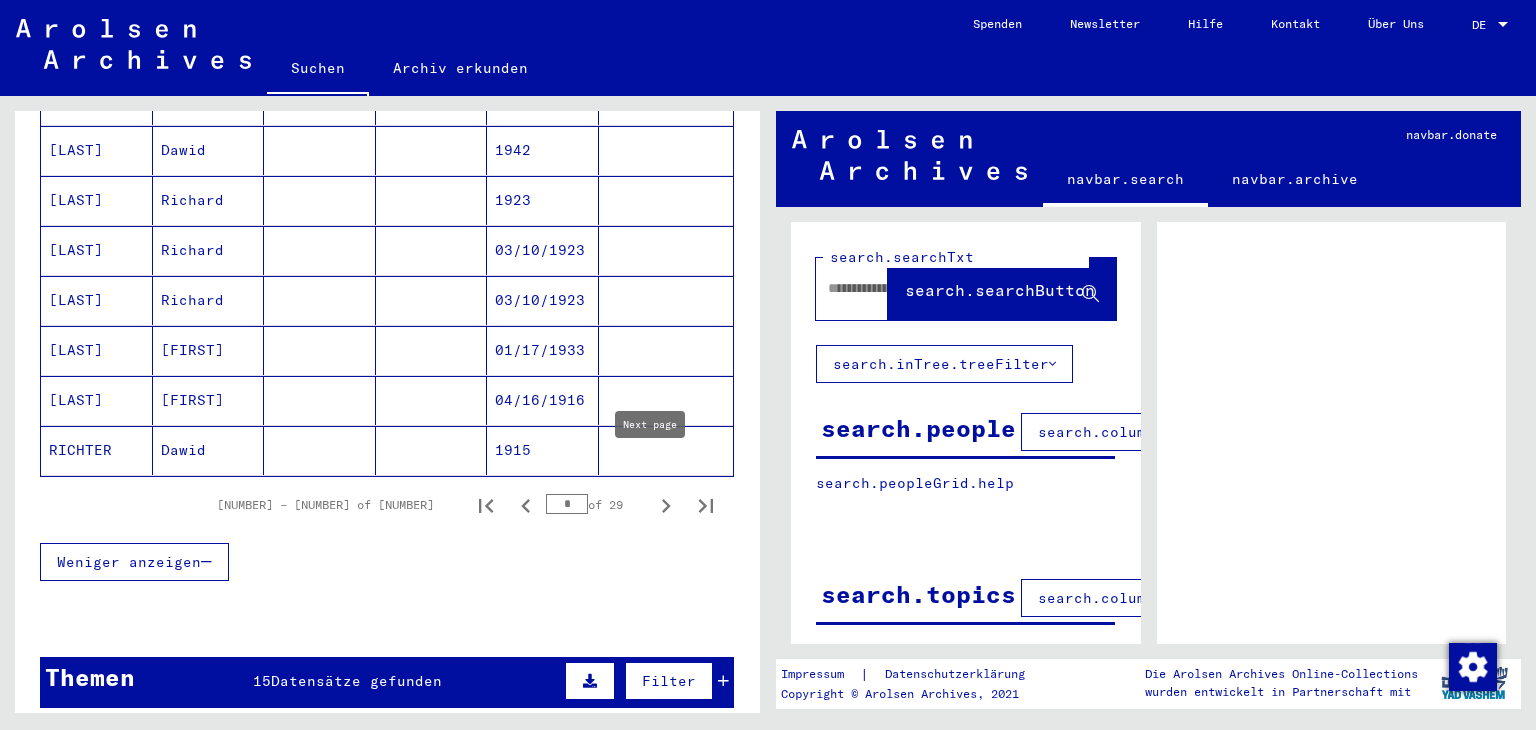 click 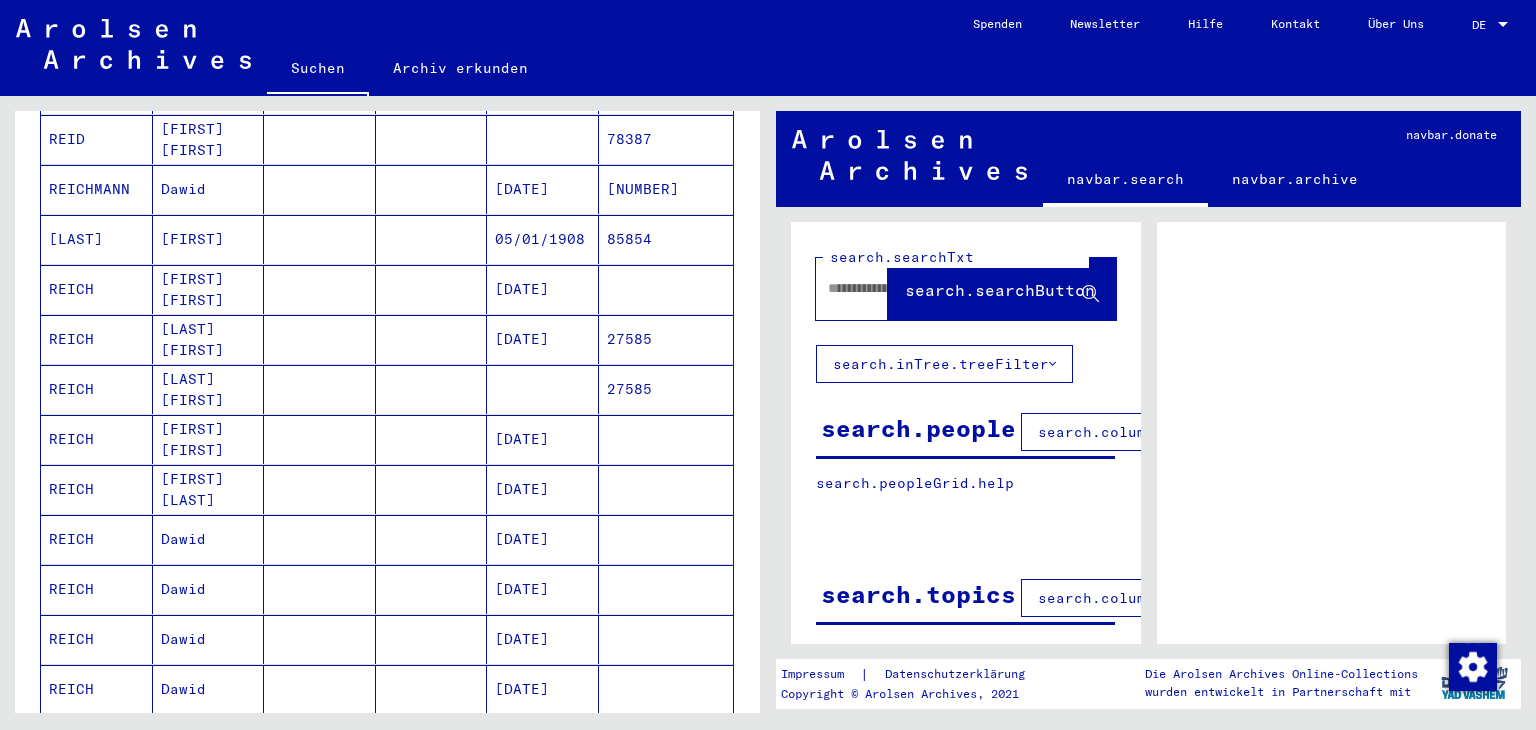 scroll, scrollTop: 600, scrollLeft: 0, axis: vertical 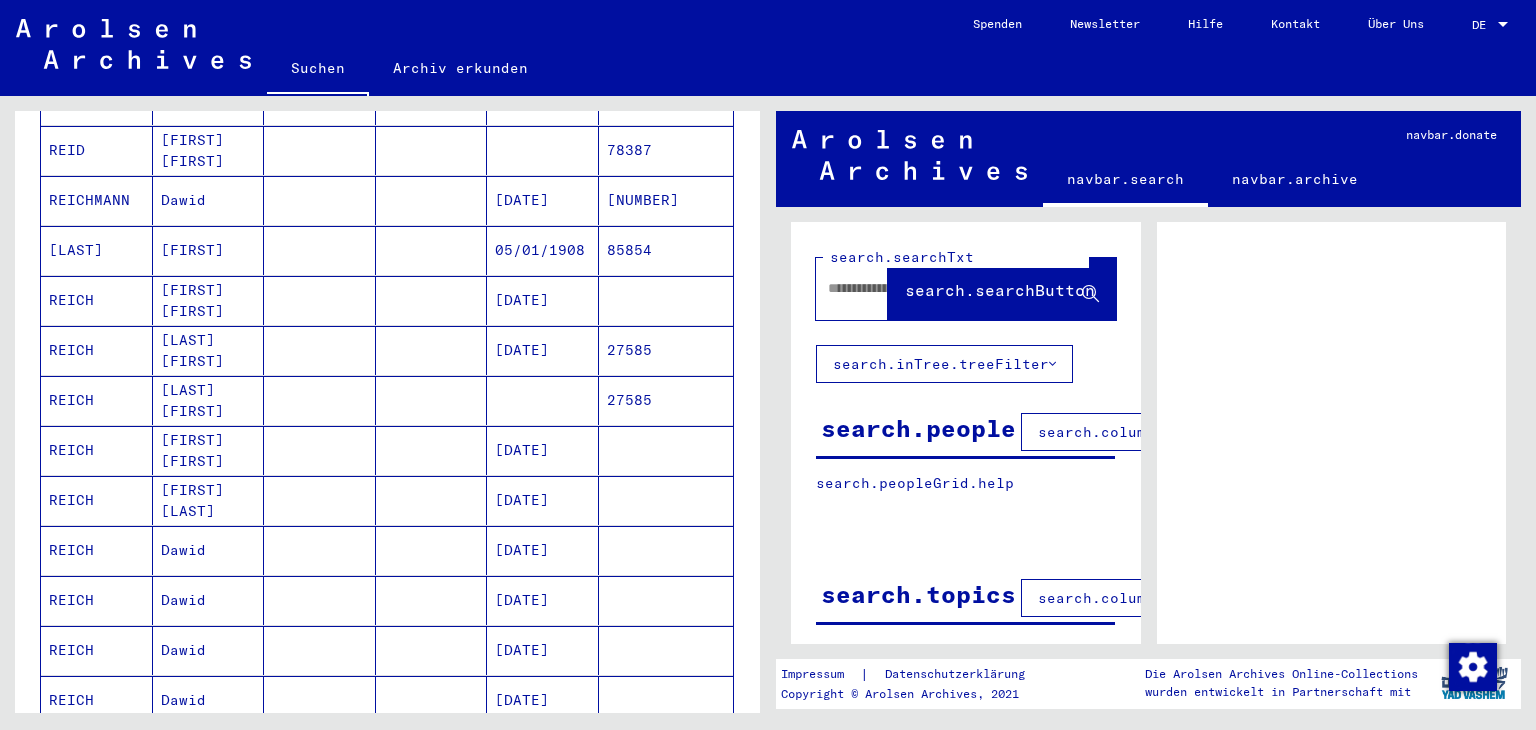 click on "[FIRST] [FIRST]" at bounding box center (209, 350) 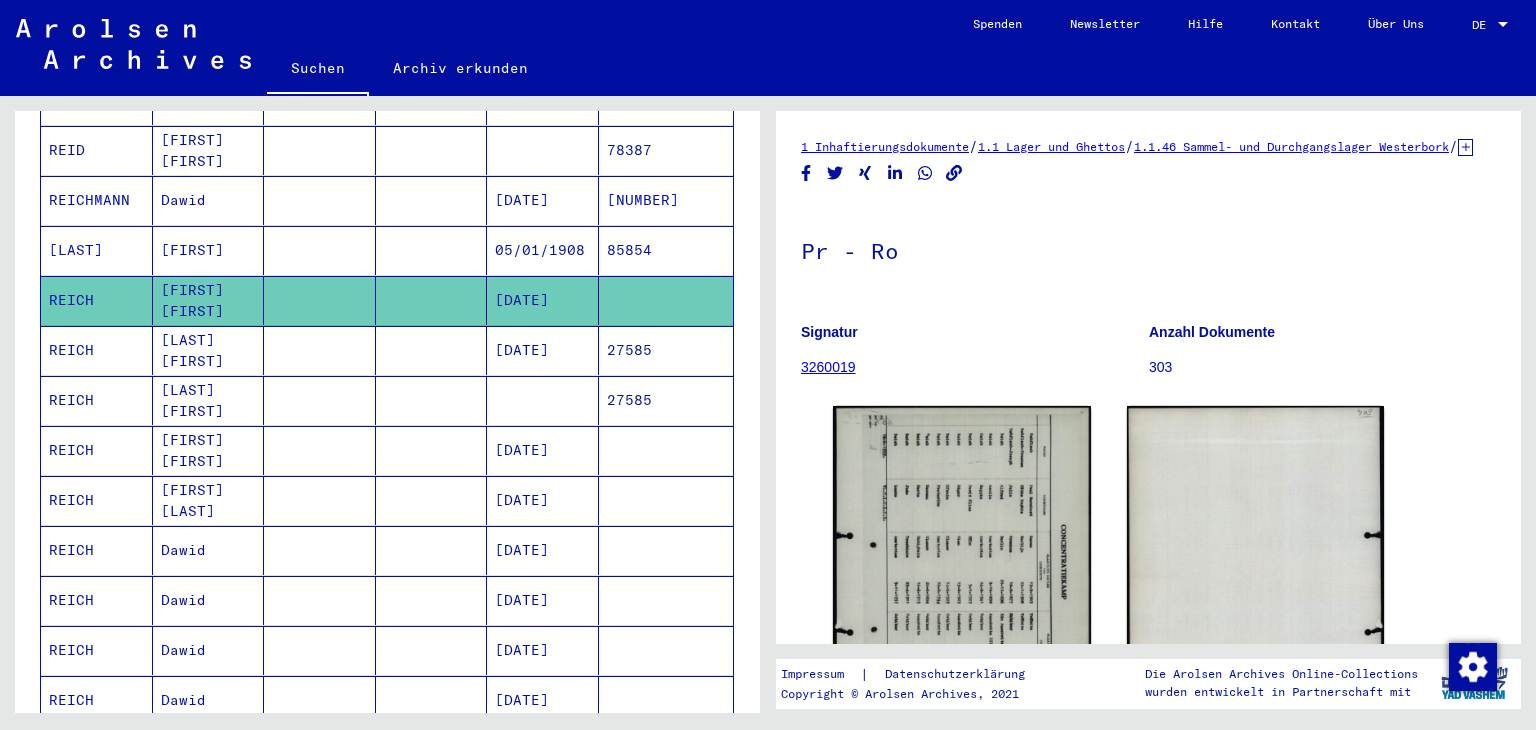 scroll, scrollTop: 0, scrollLeft: 0, axis: both 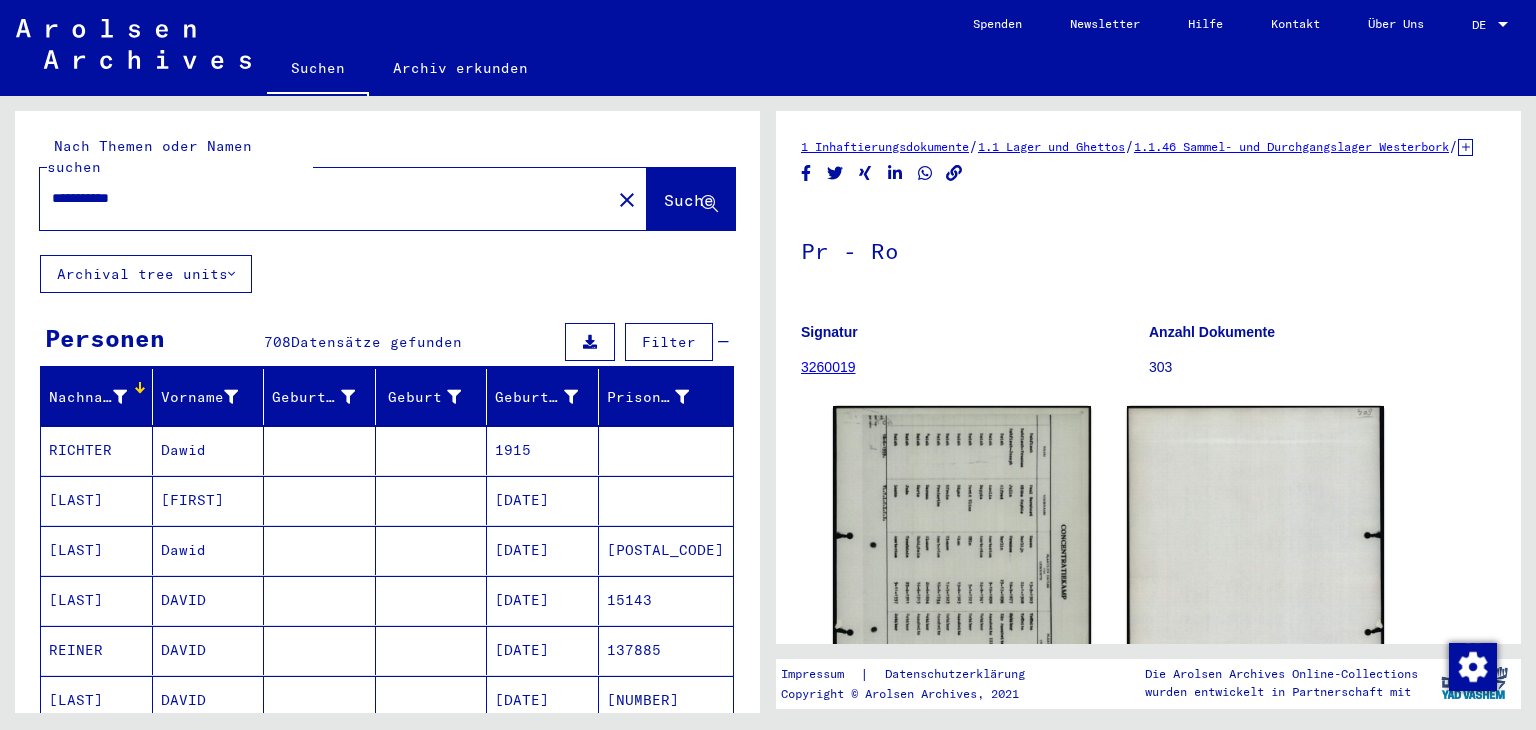 click on "**********" at bounding box center (325, 198) 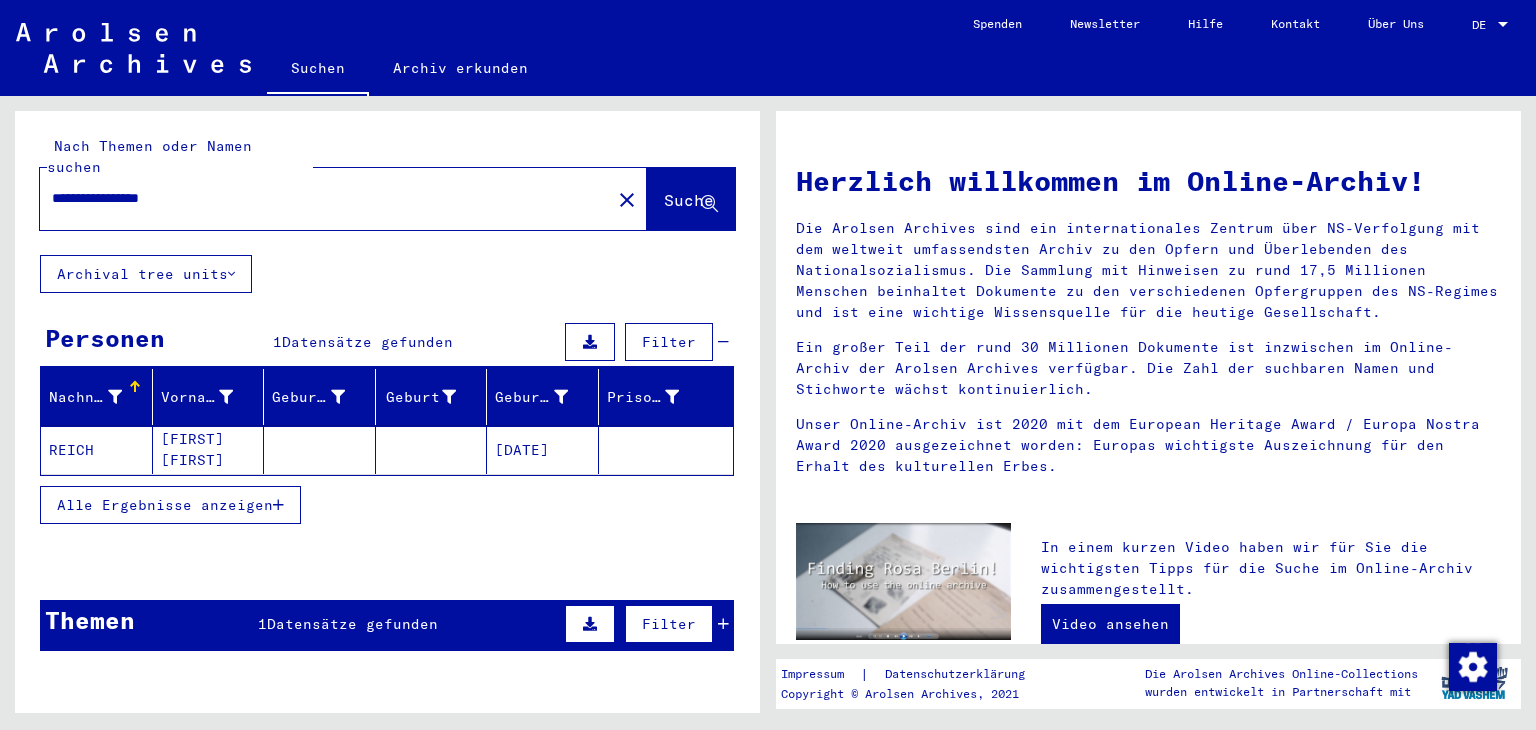 click on "[FIRST] [FIRST]" 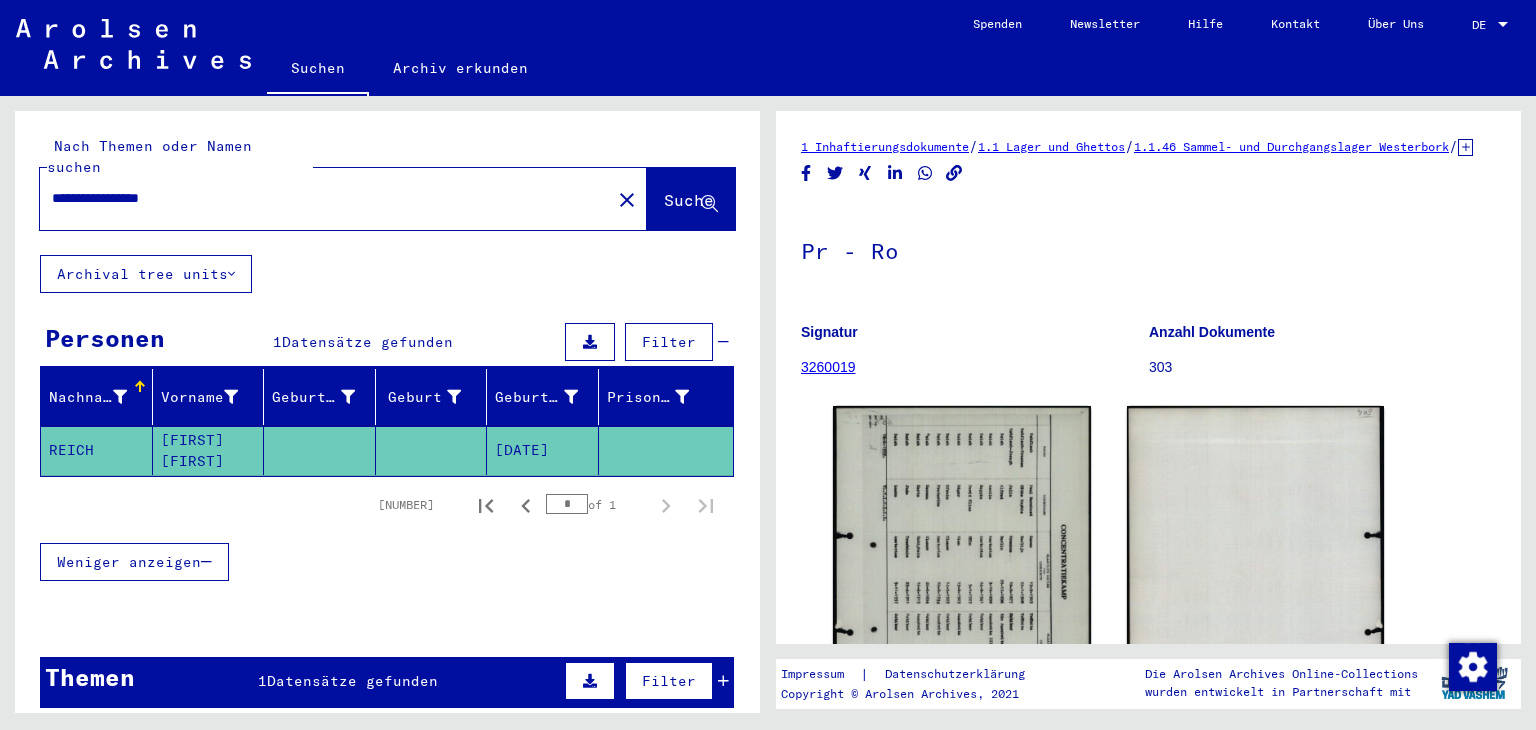 scroll, scrollTop: 0, scrollLeft: 0, axis: both 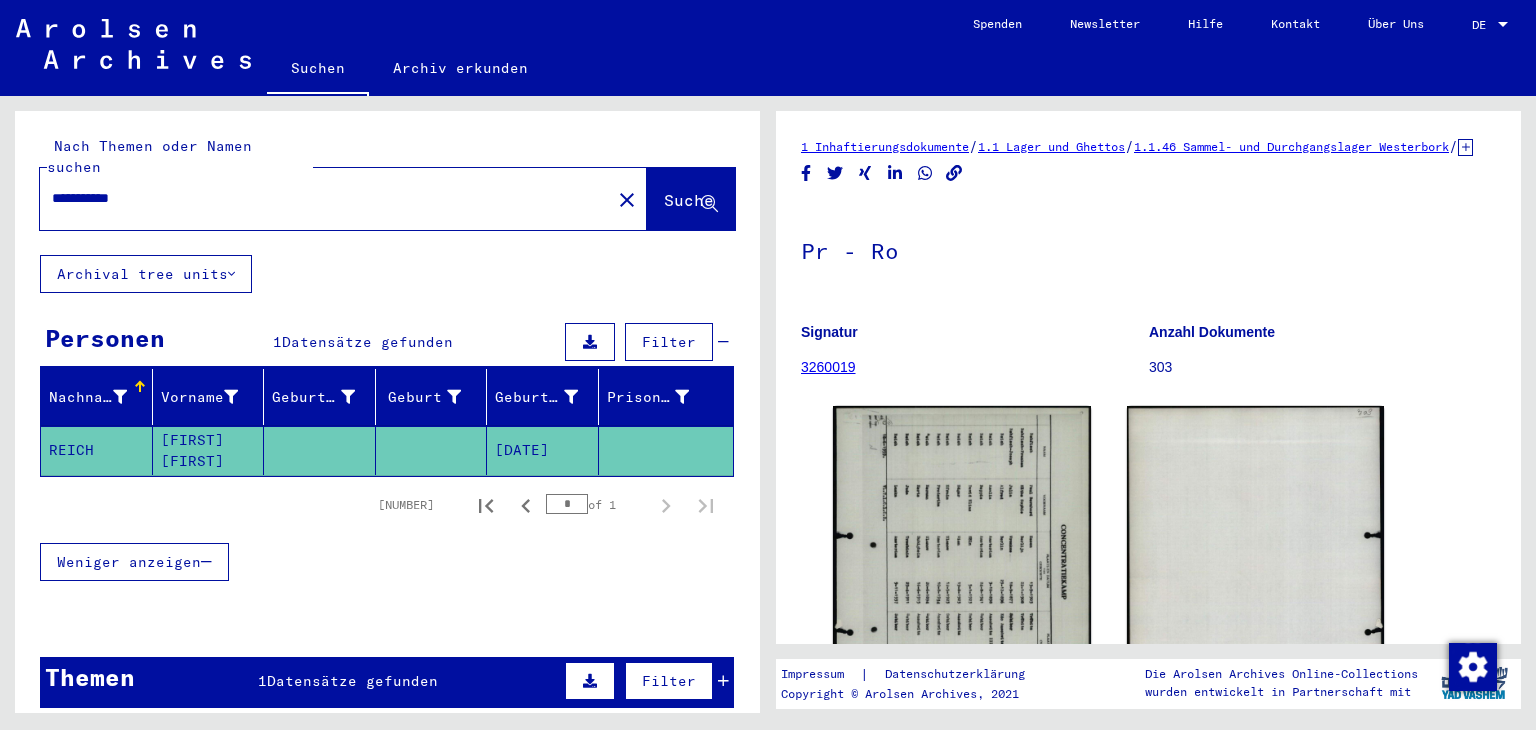 type on "**********" 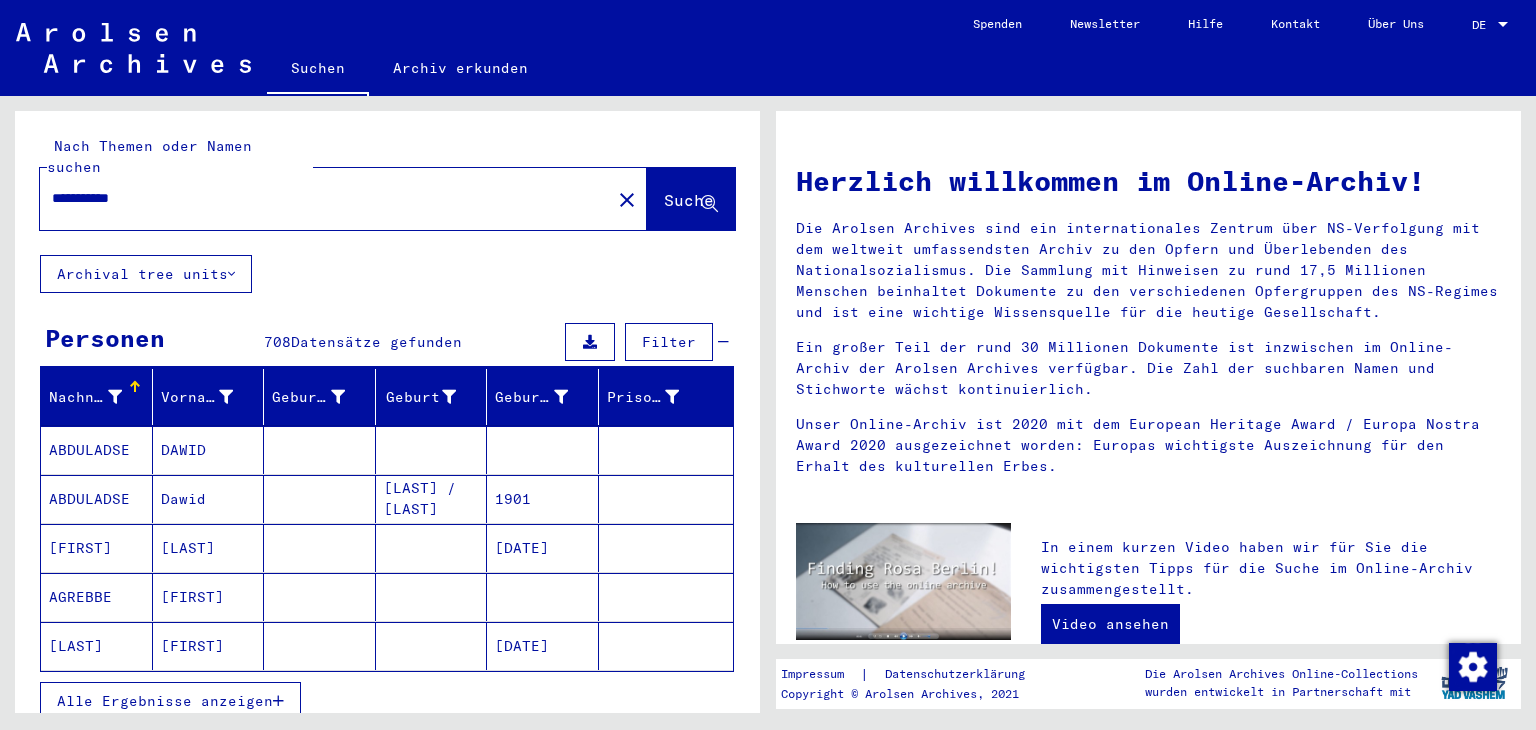click on "Nachname" at bounding box center [100, 397] 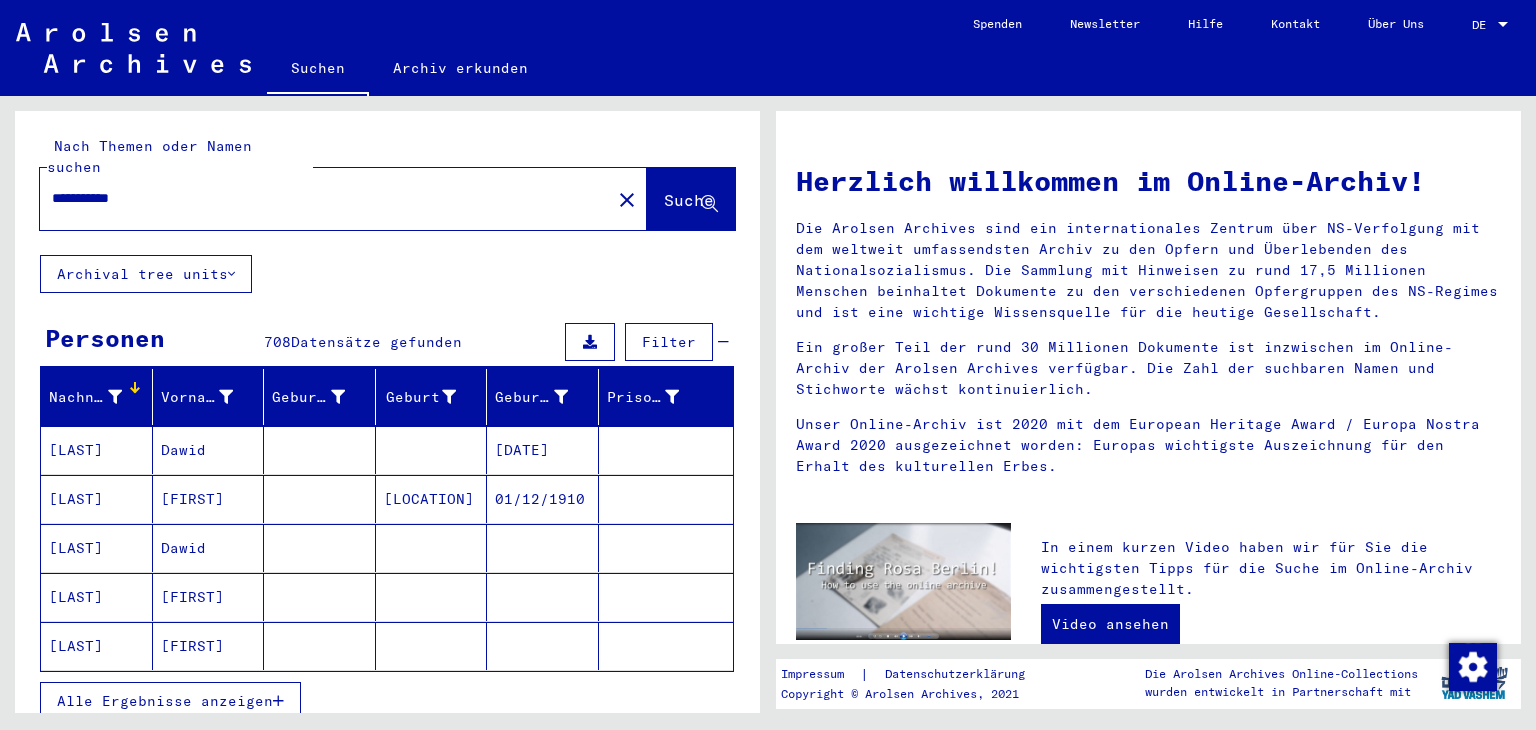 click on "Alle Ergebnisse anzeigen" at bounding box center [170, 701] 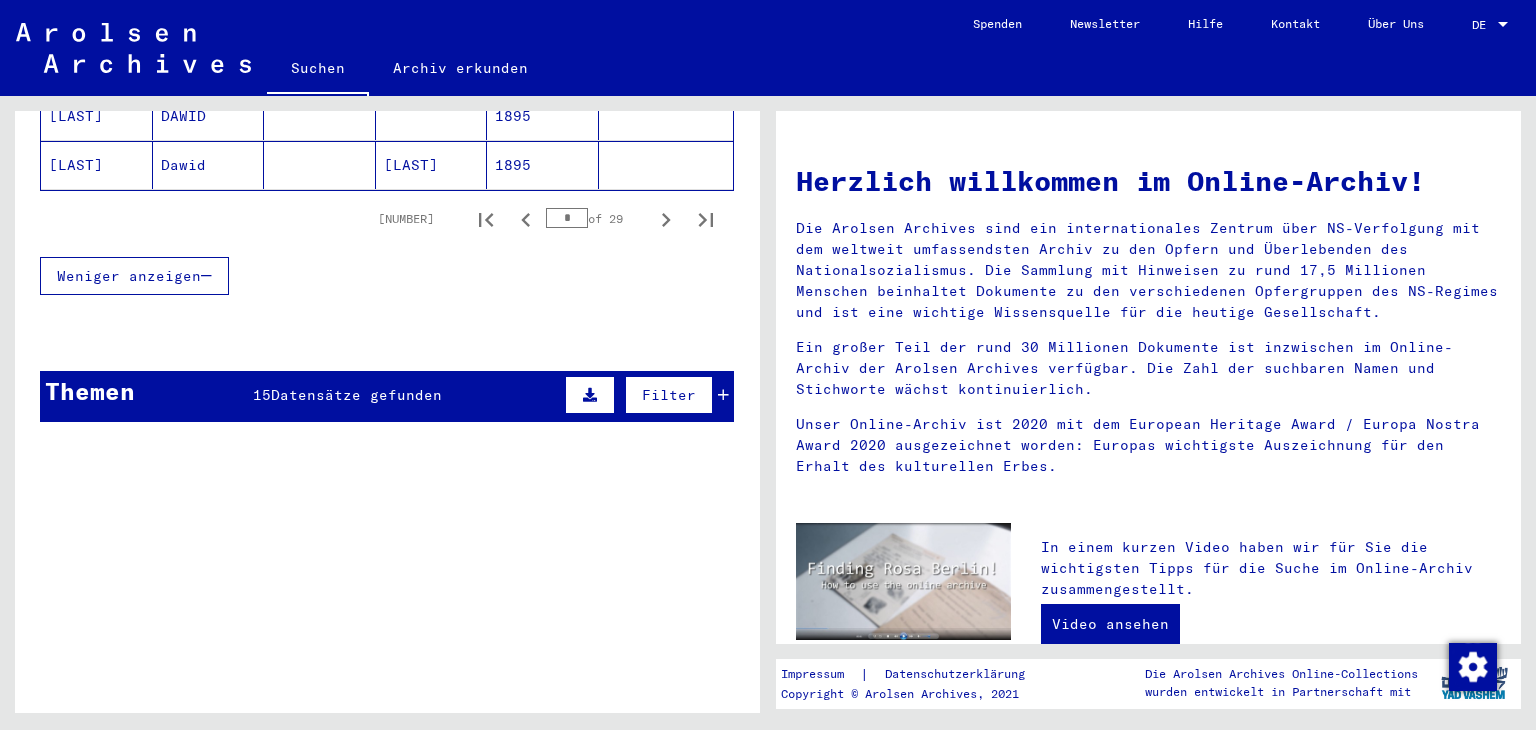 scroll, scrollTop: 1300, scrollLeft: 0, axis: vertical 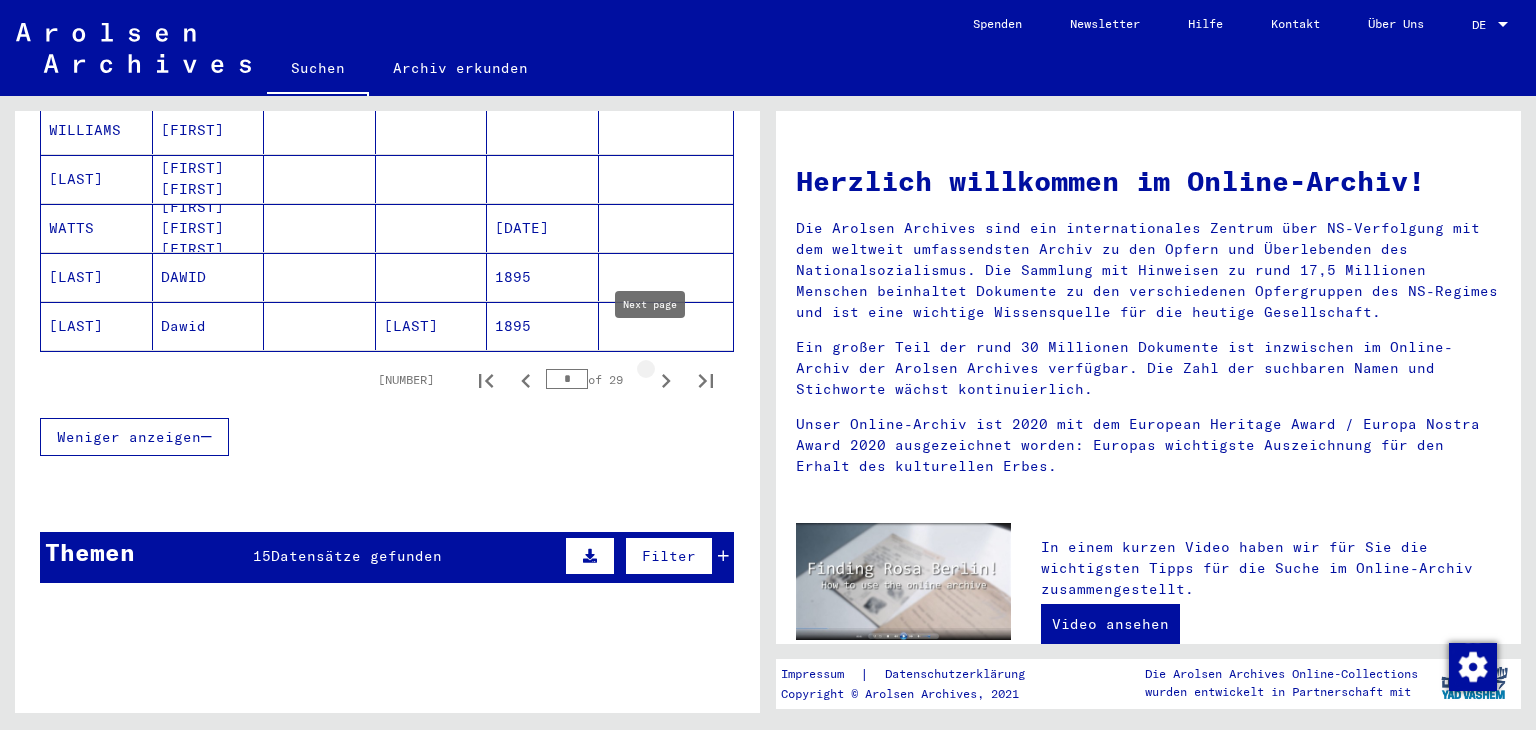 click 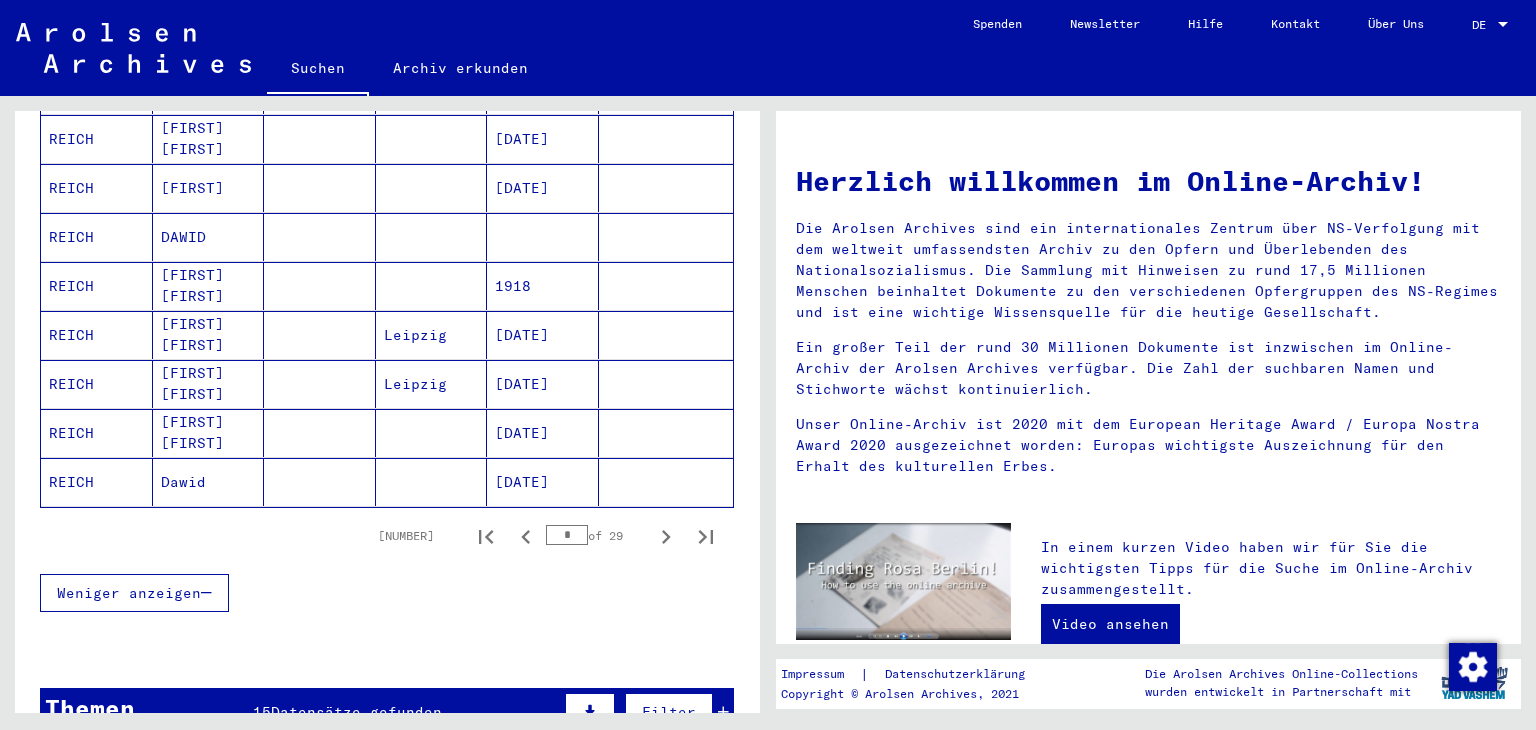 scroll, scrollTop: 1100, scrollLeft: 0, axis: vertical 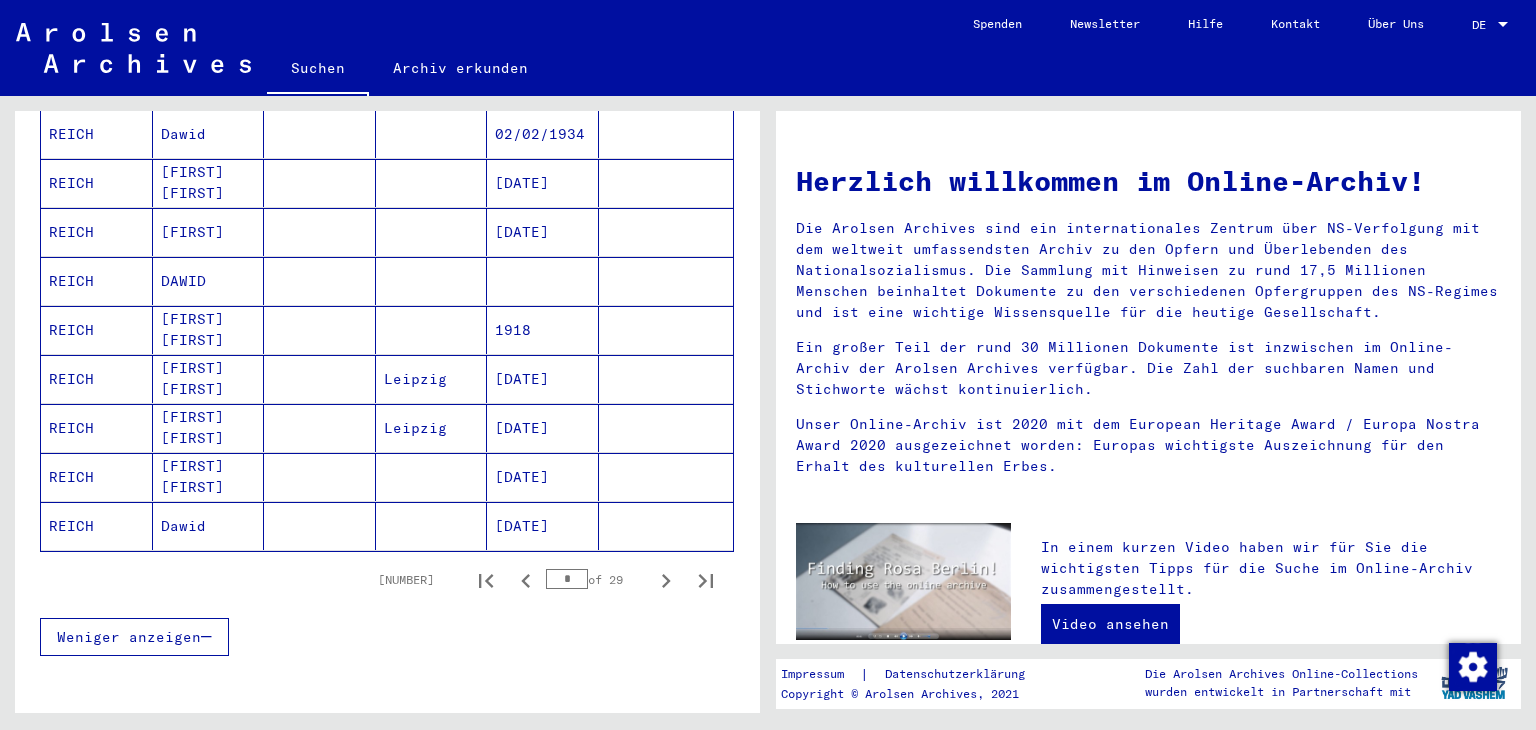 click on "[DATE]" at bounding box center (543, 526) 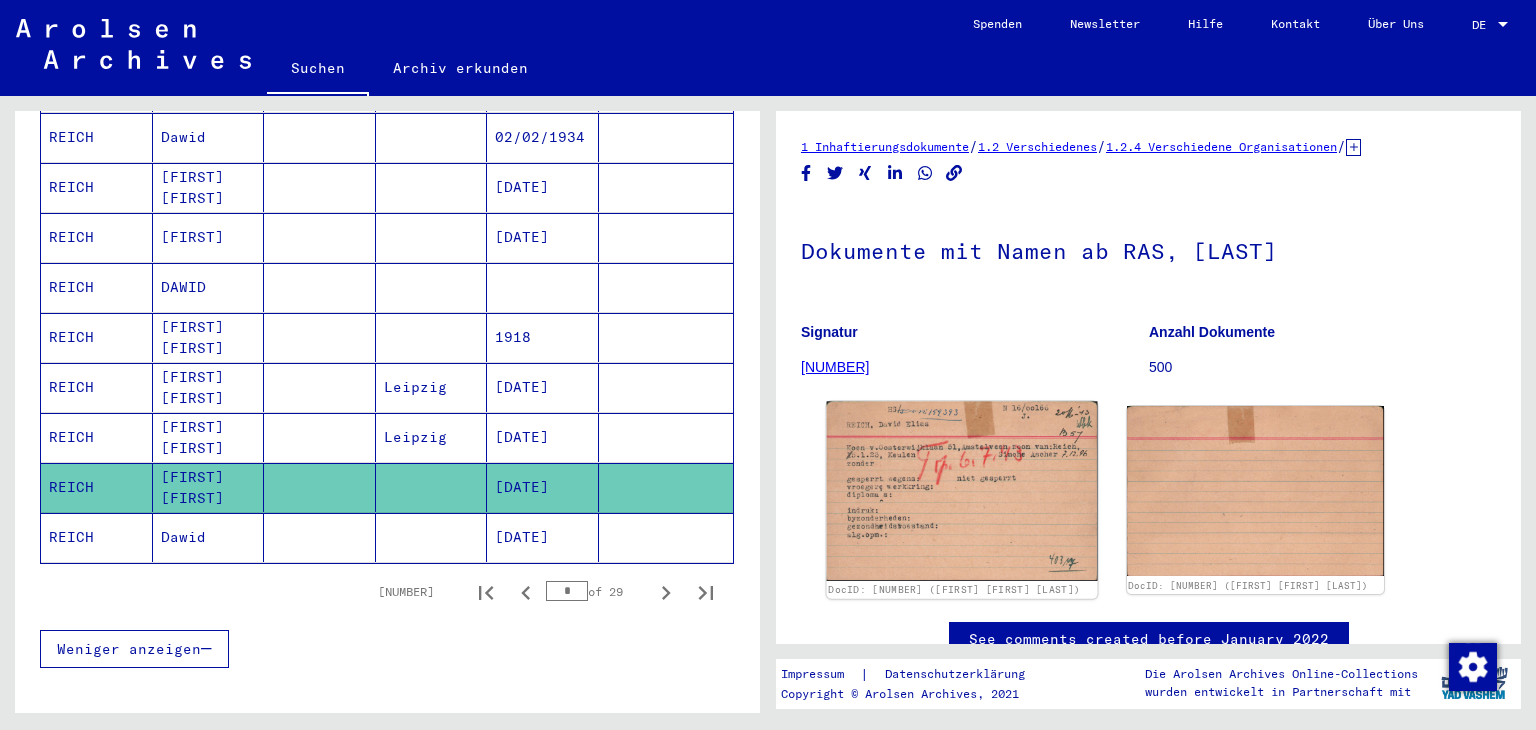 scroll, scrollTop: 0, scrollLeft: 0, axis: both 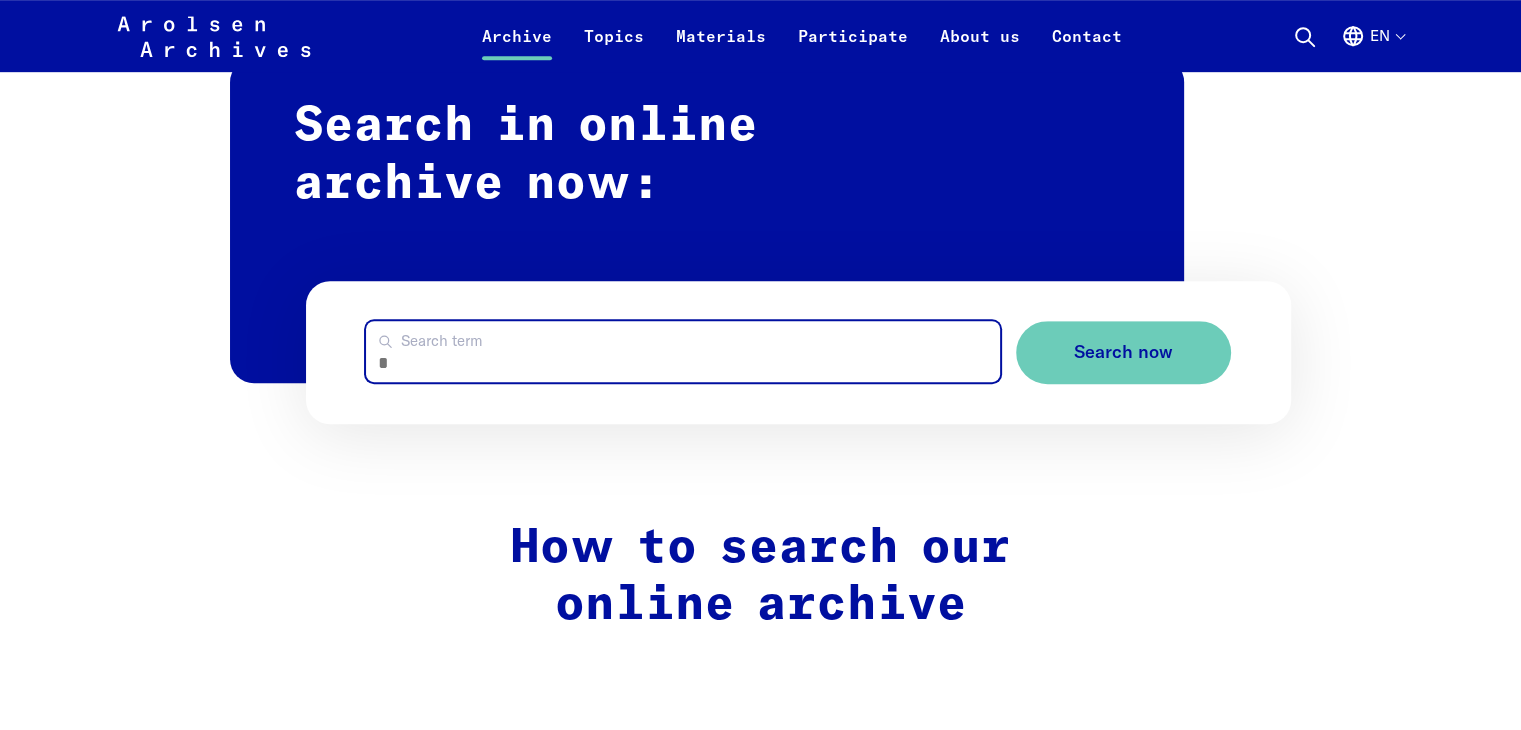 click on "Search term" at bounding box center [682, 351] 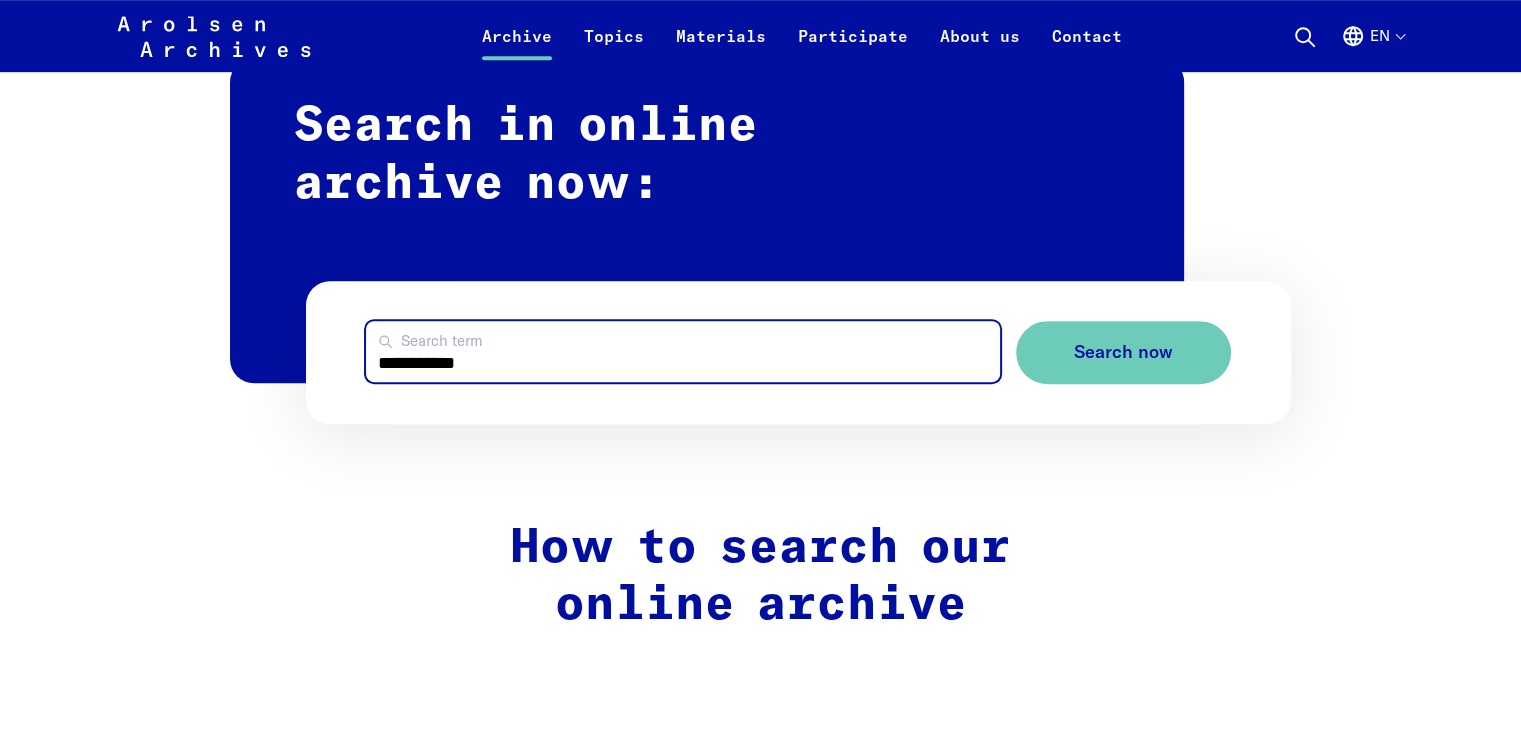 type on "**********" 